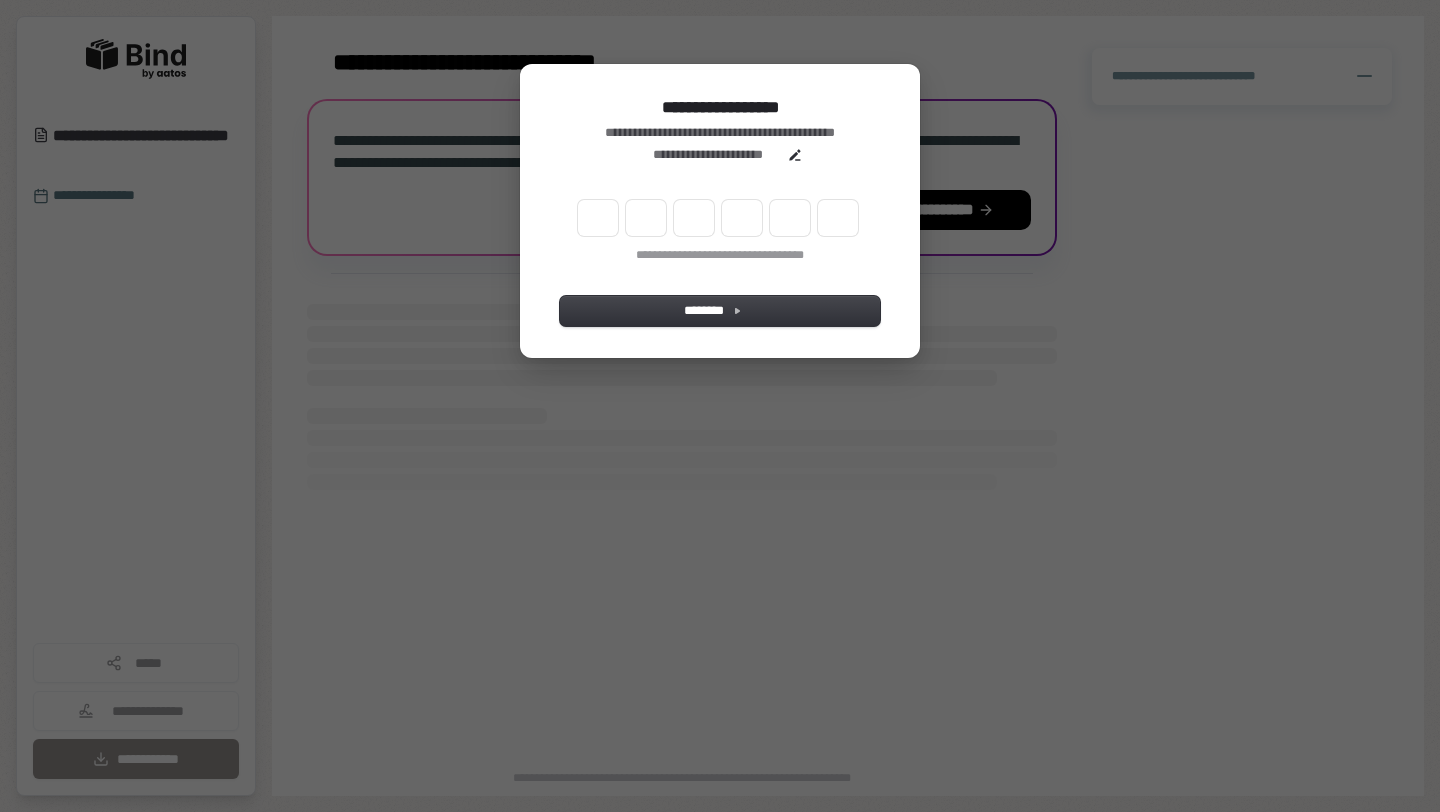 scroll, scrollTop: 0, scrollLeft: 0, axis: both 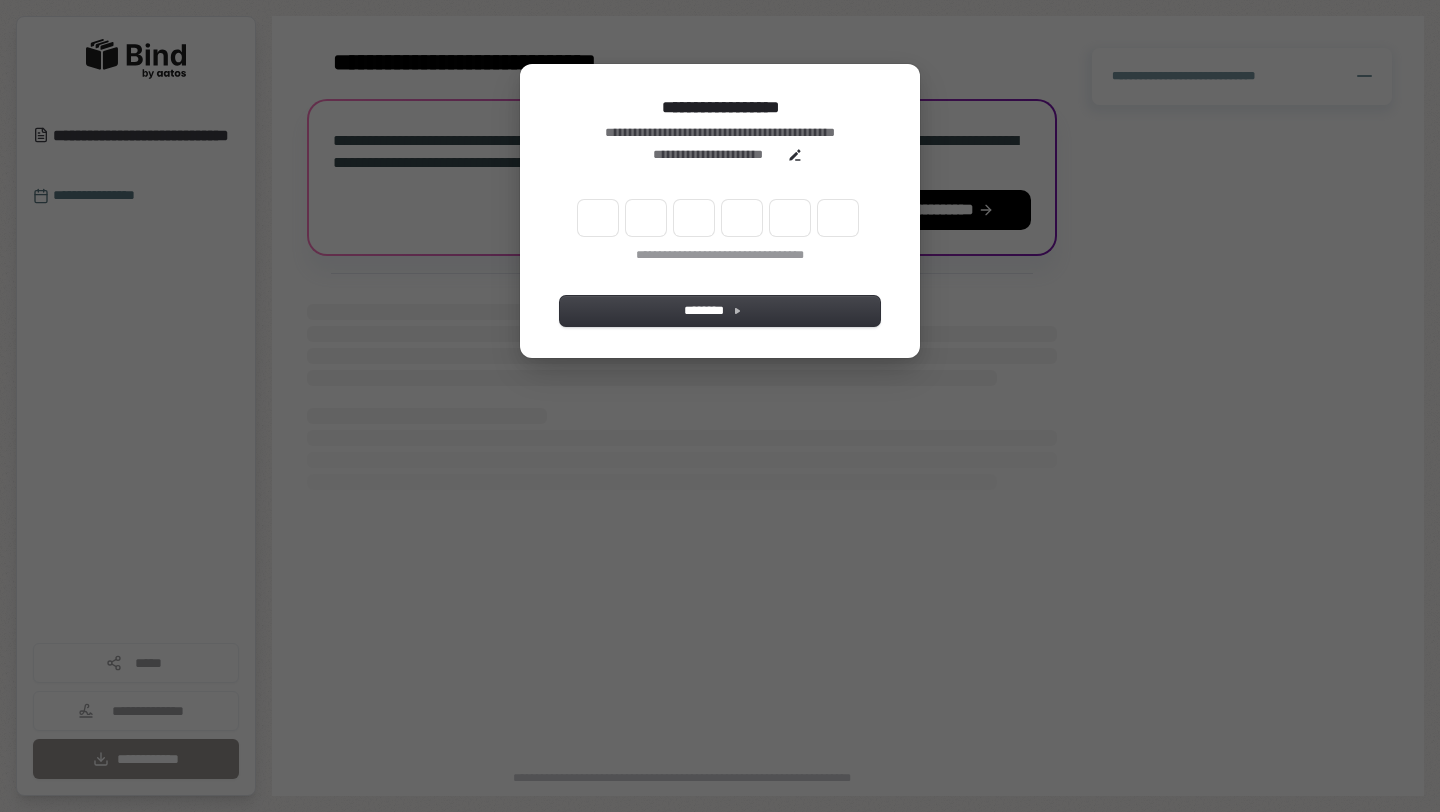 click on "**********" at bounding box center [720, 211] 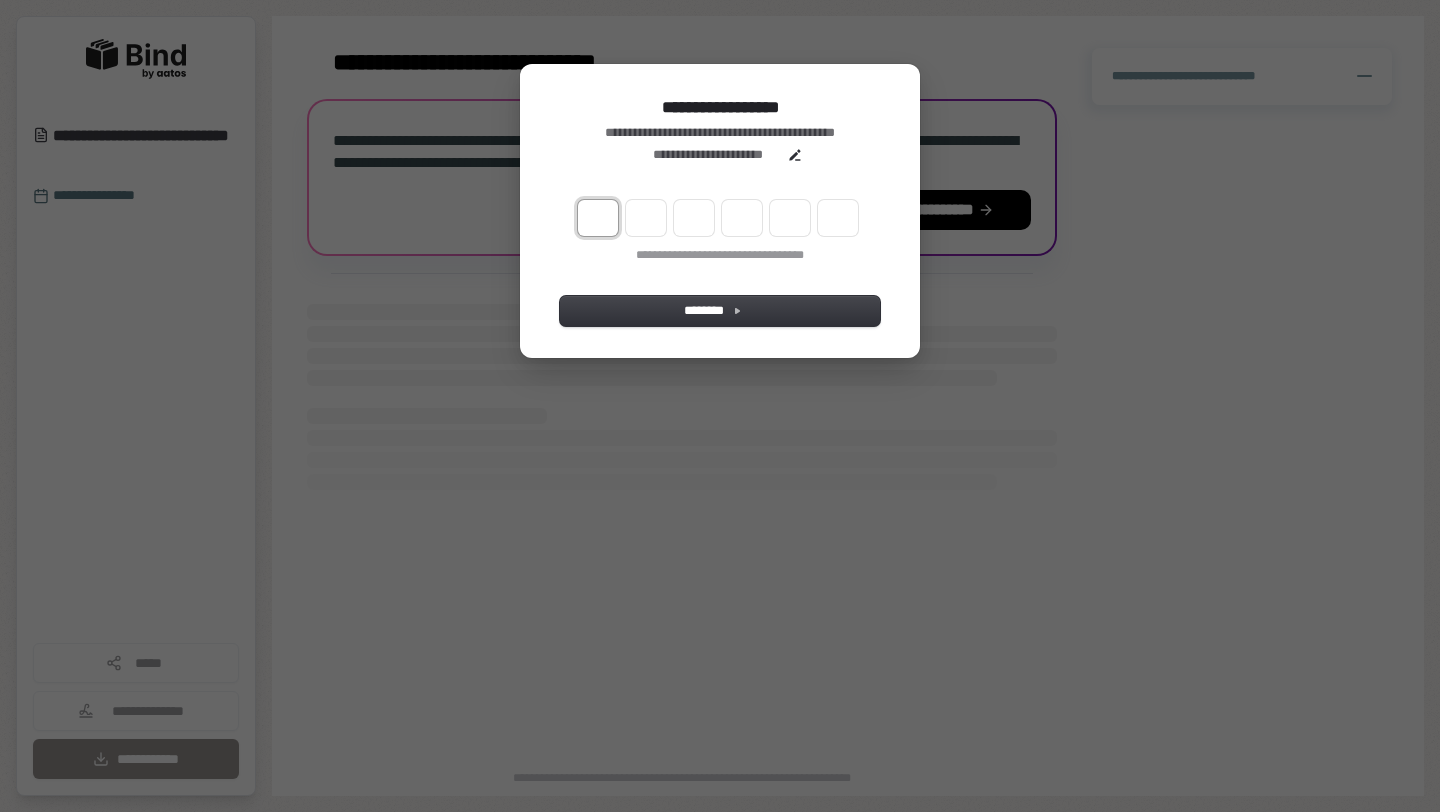 click at bounding box center (598, 218) 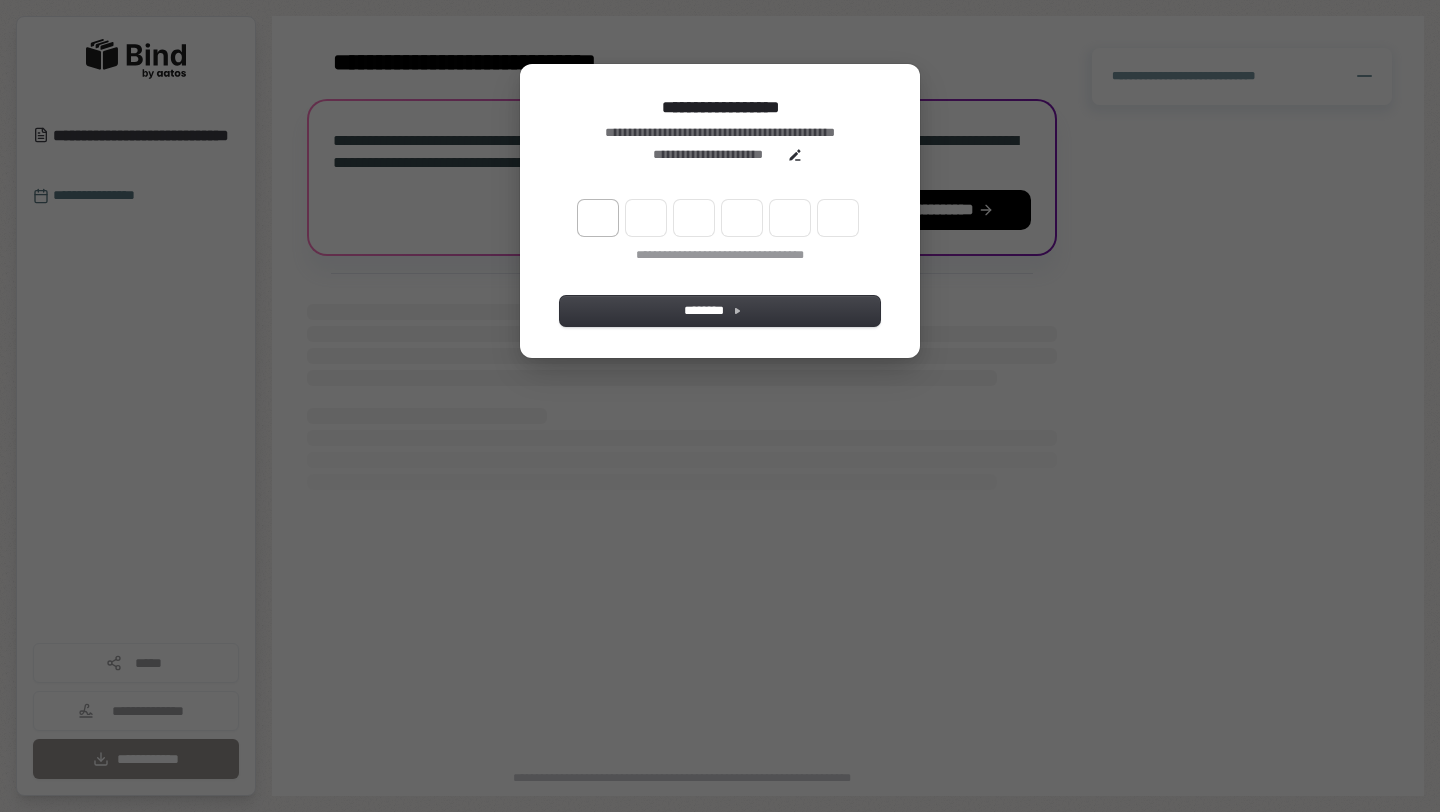 type on "******" 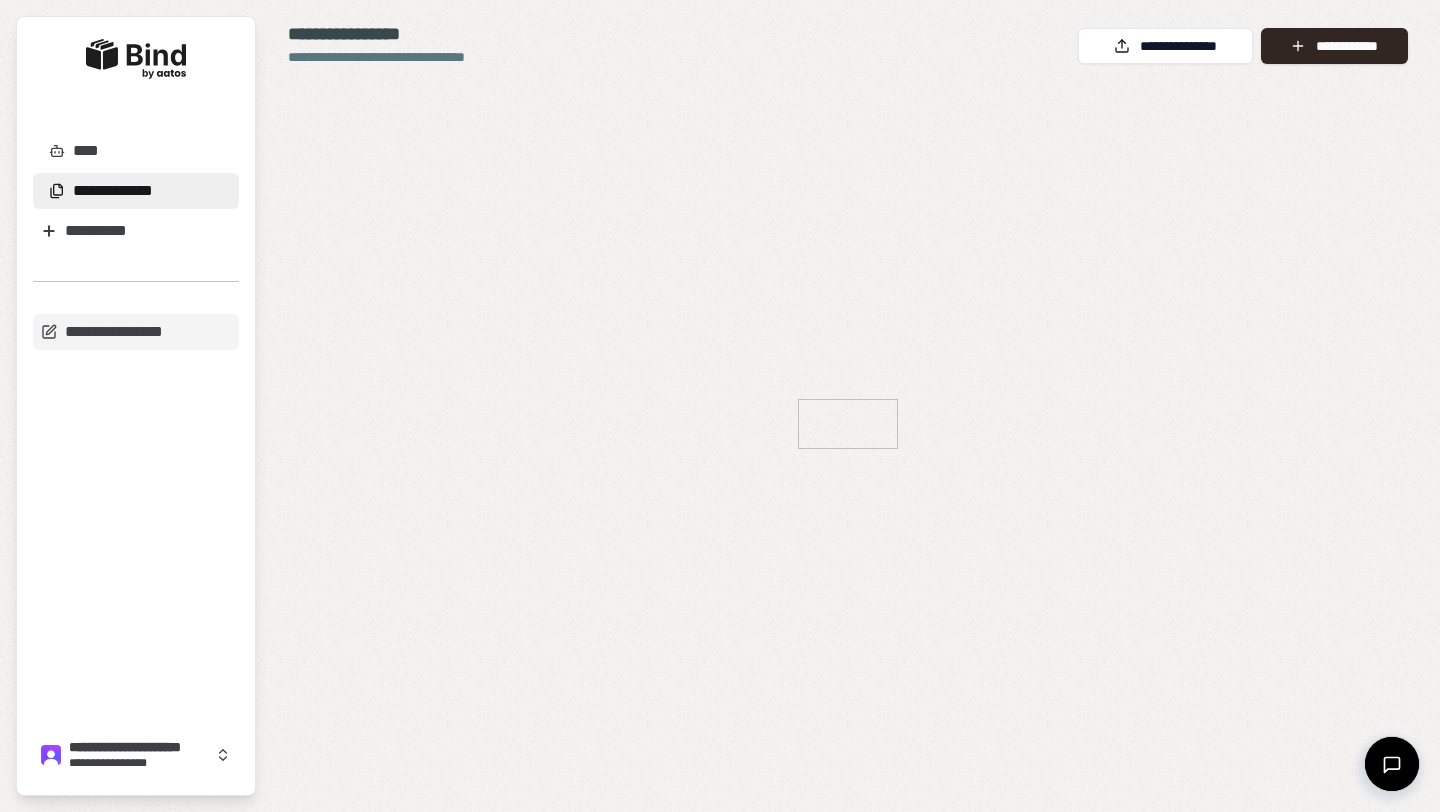 scroll, scrollTop: 0, scrollLeft: 0, axis: both 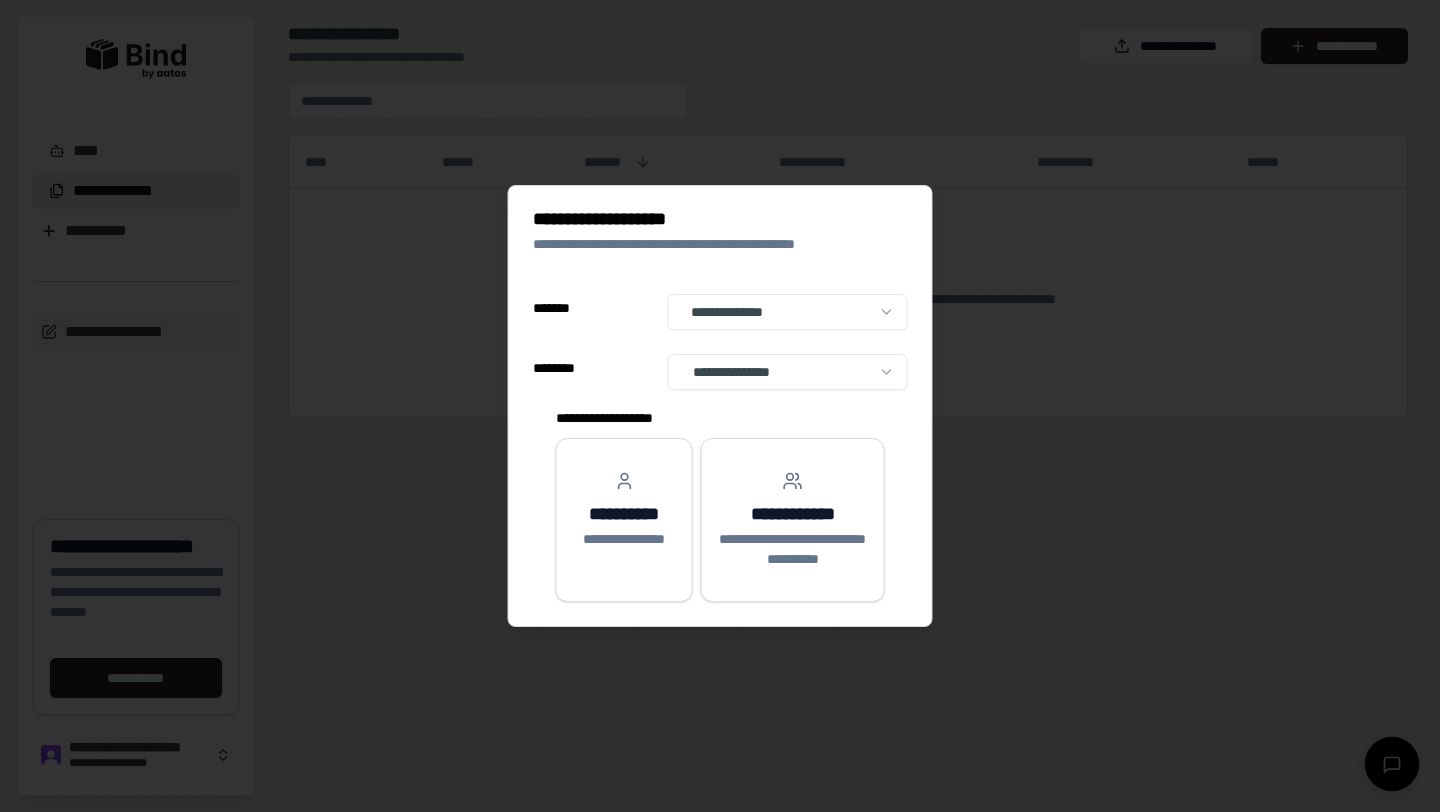 select on "**" 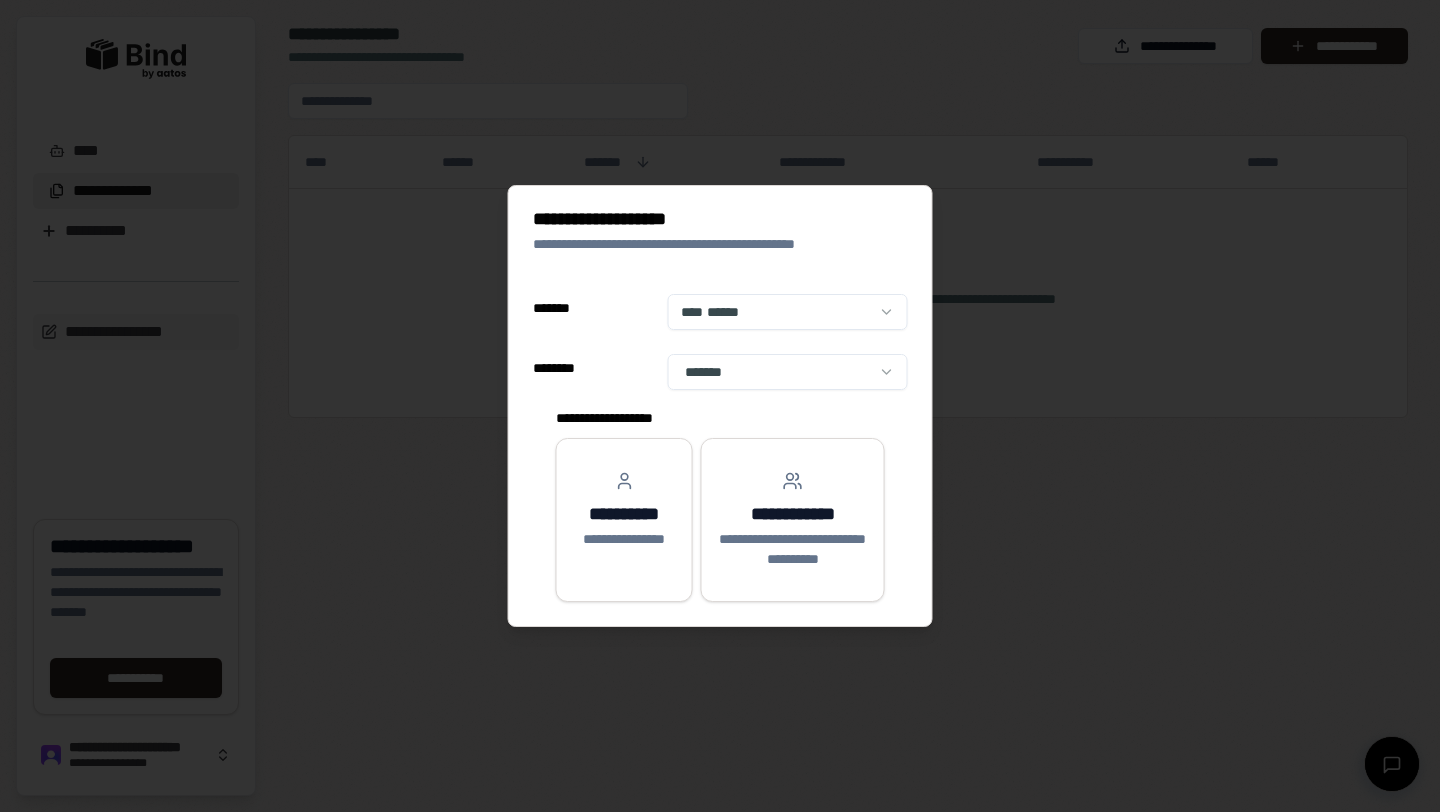 click on "**********" at bounding box center (720, 406) 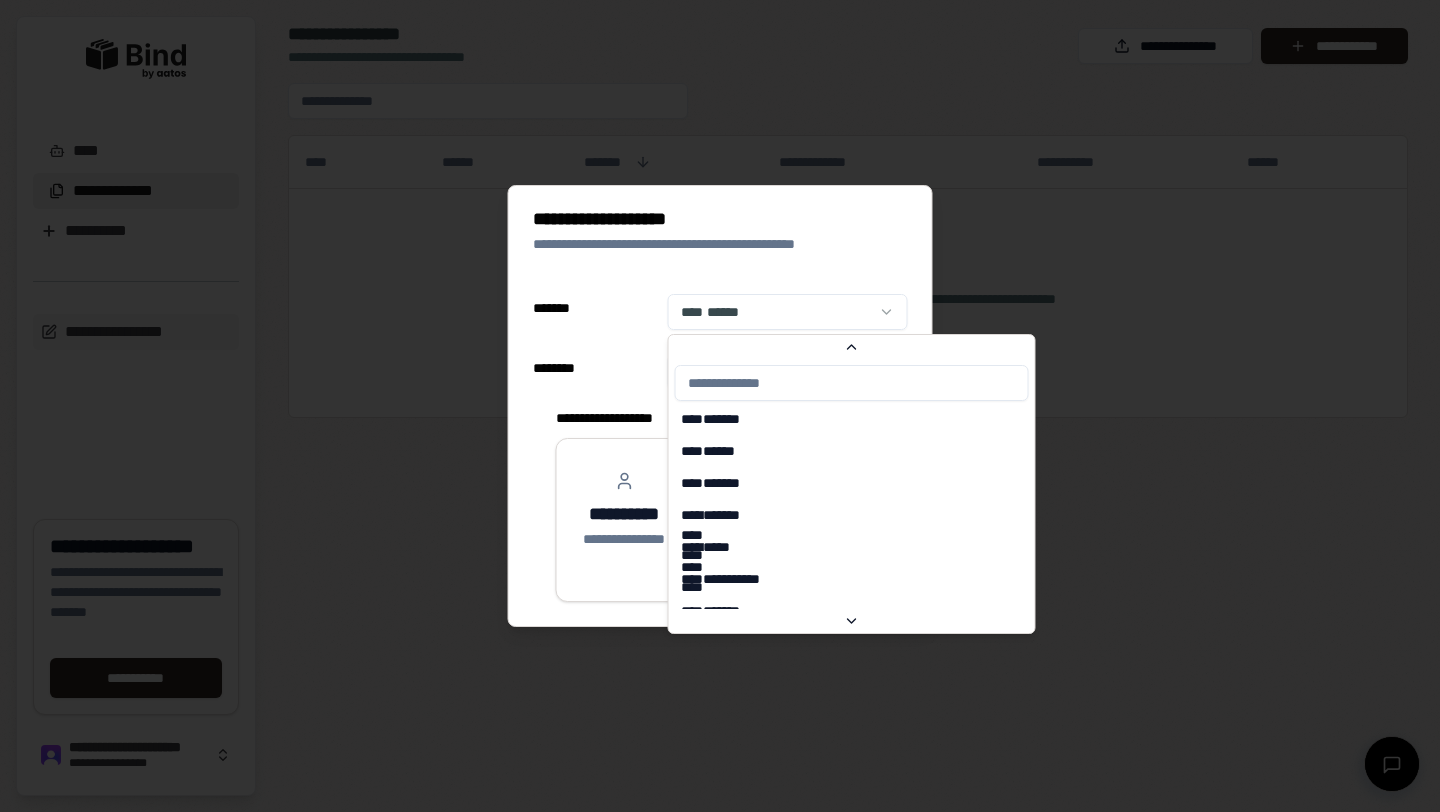 scroll, scrollTop: 7218, scrollLeft: 0, axis: vertical 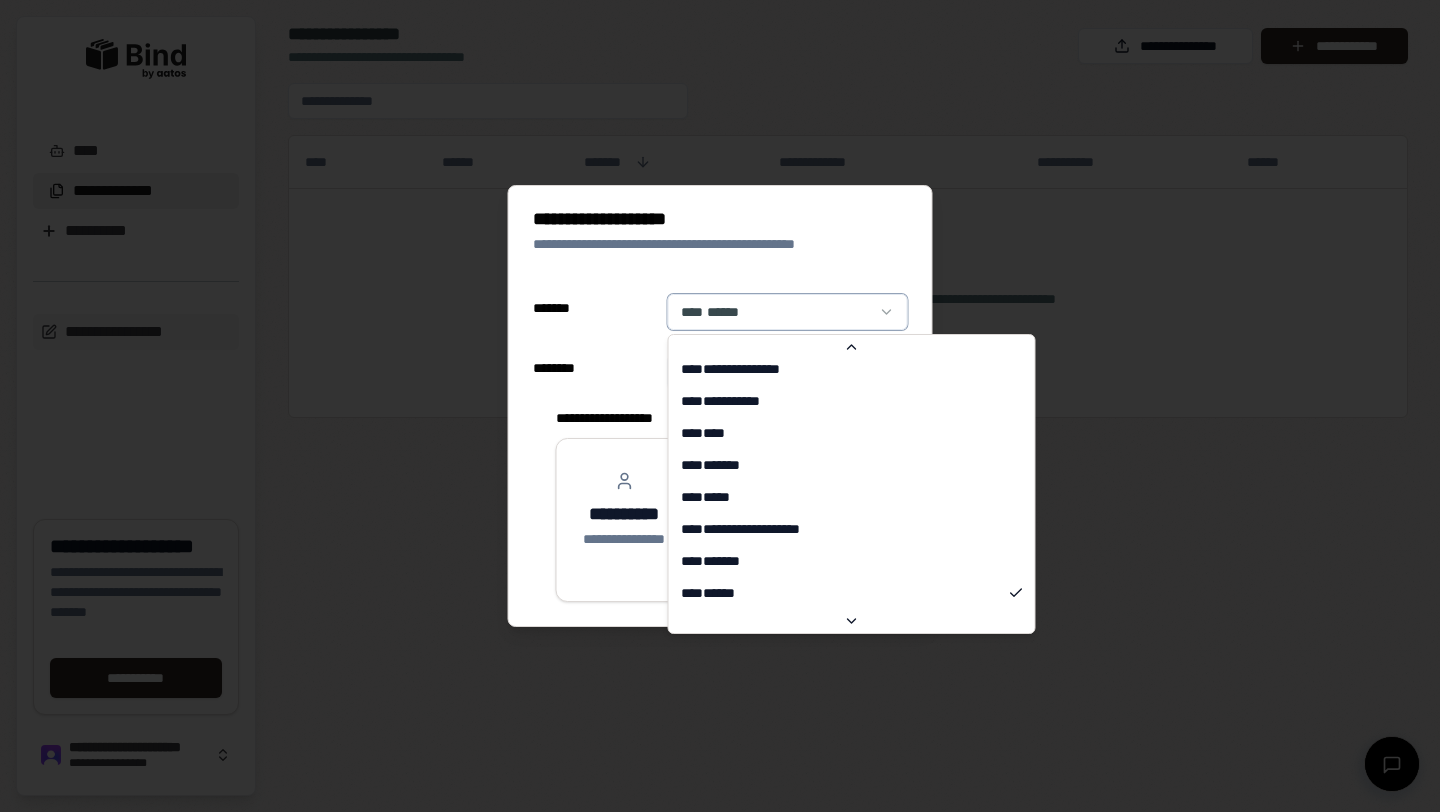click on "**********" at bounding box center [720, 406] 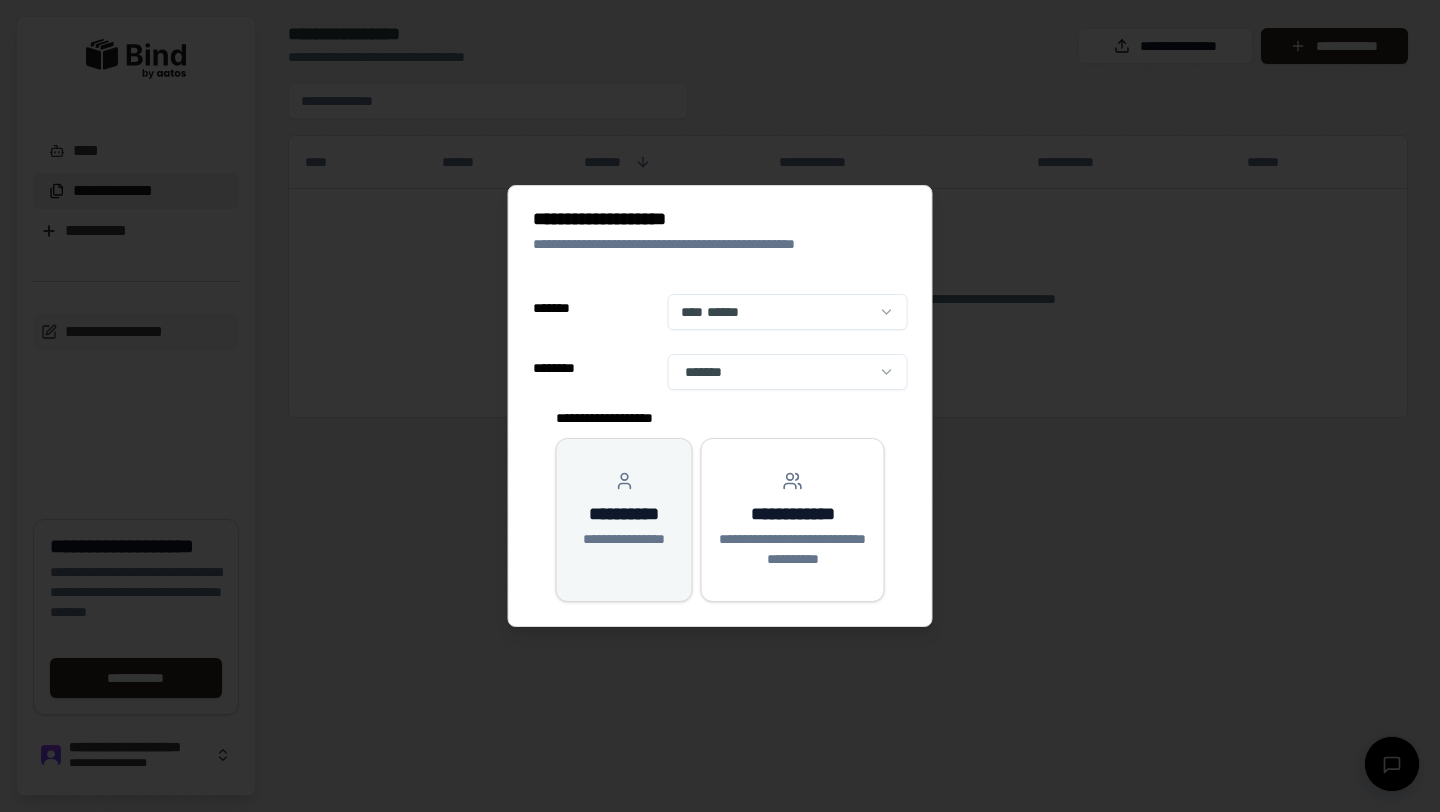 click on "**********" at bounding box center (624, 510) 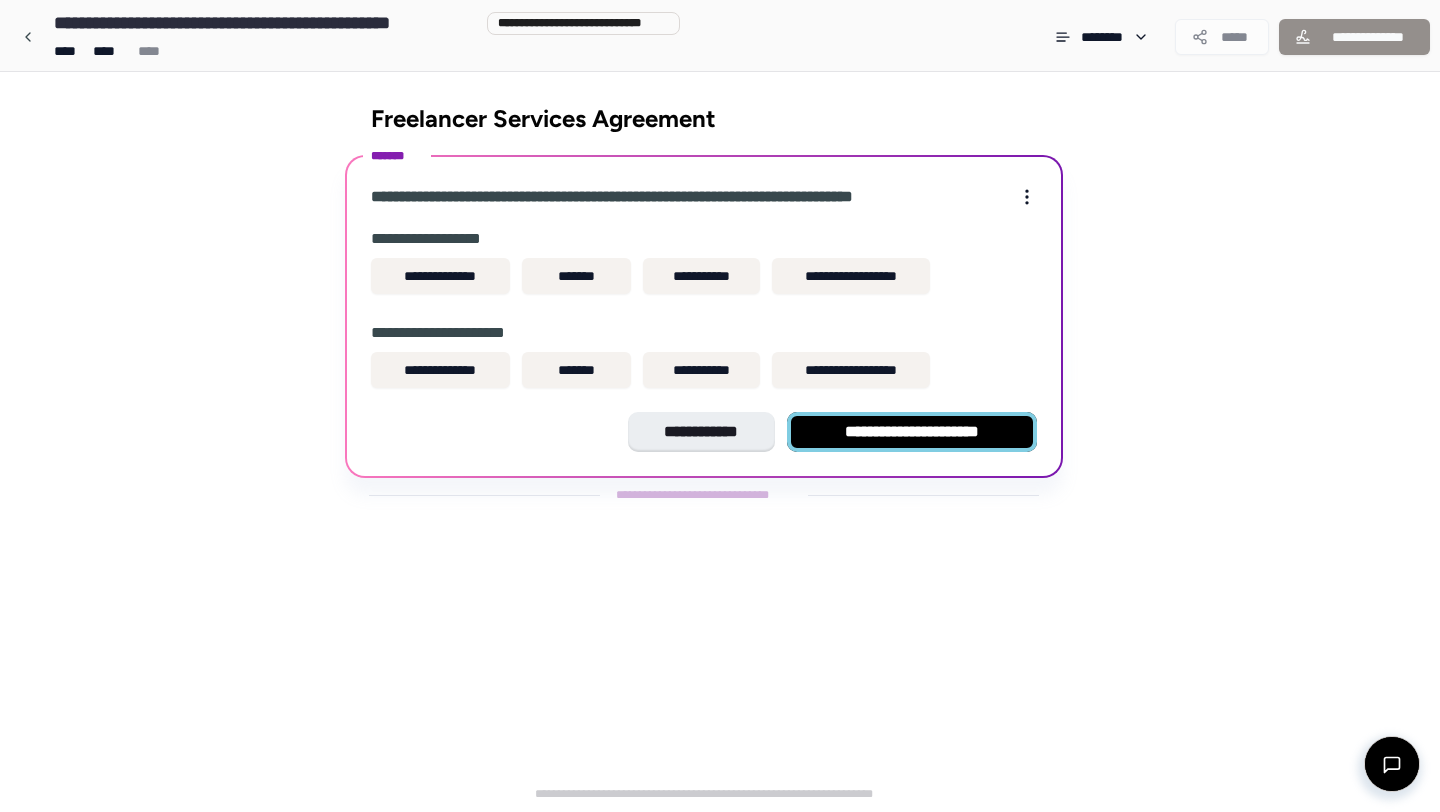 click on "**********" at bounding box center [912, 432] 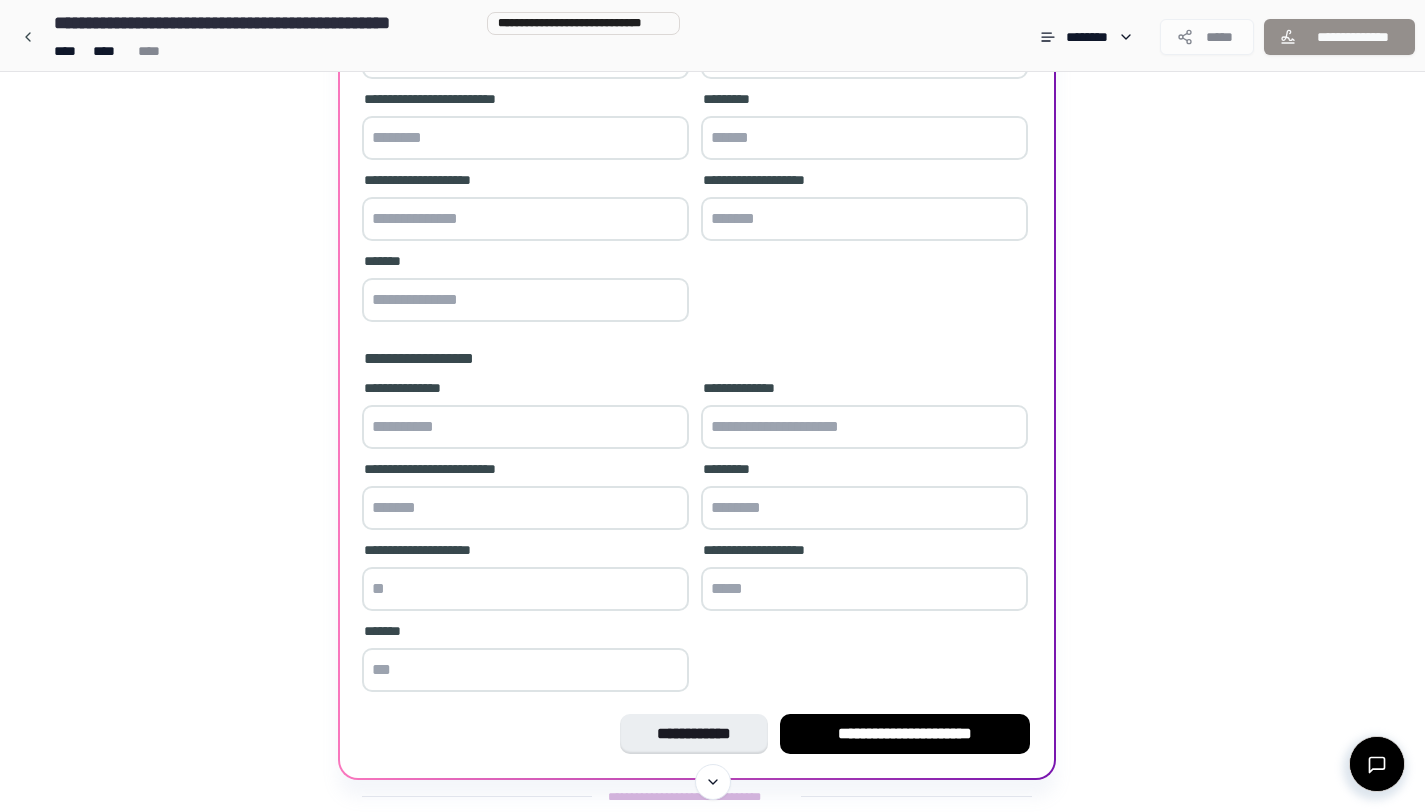scroll, scrollTop: 306, scrollLeft: 0, axis: vertical 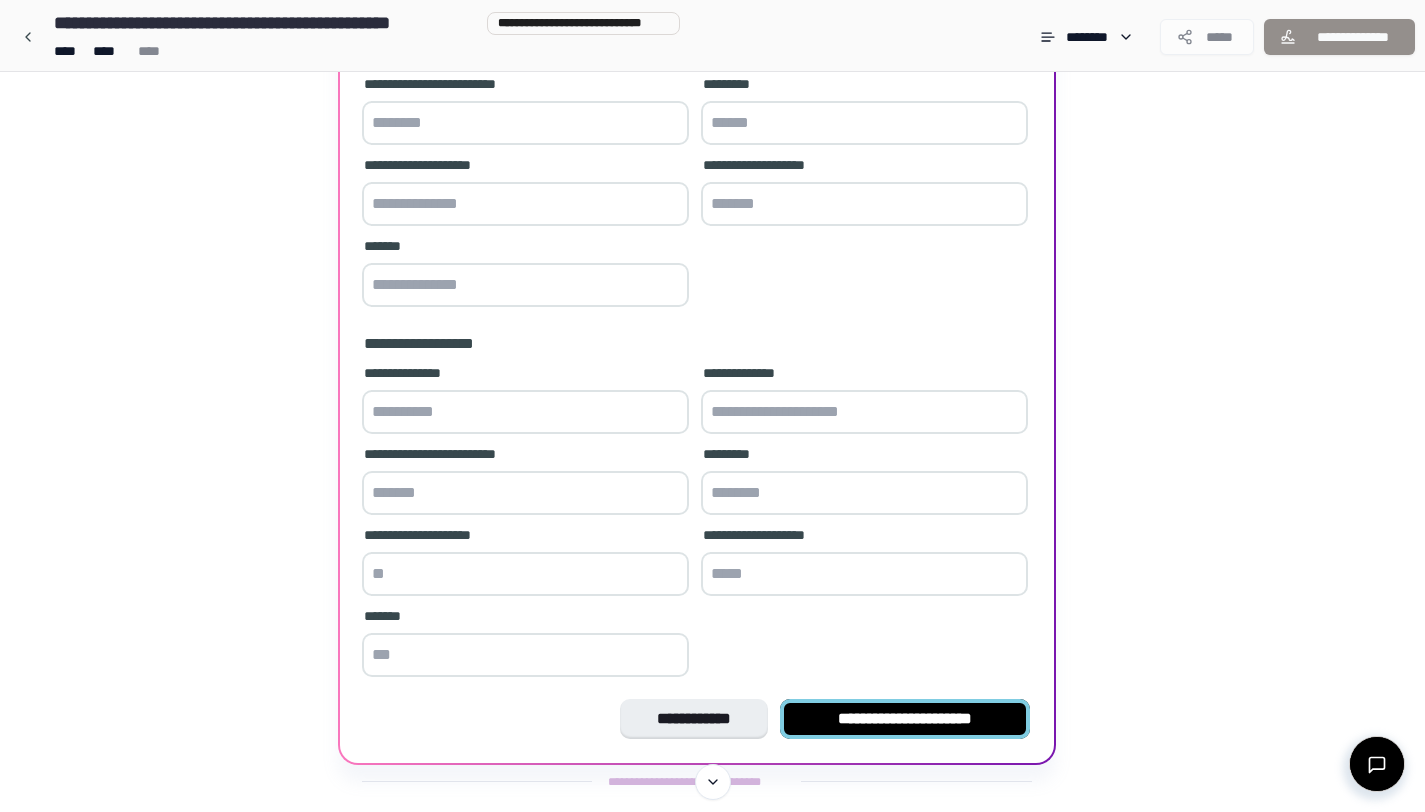 click on "**********" at bounding box center [905, 719] 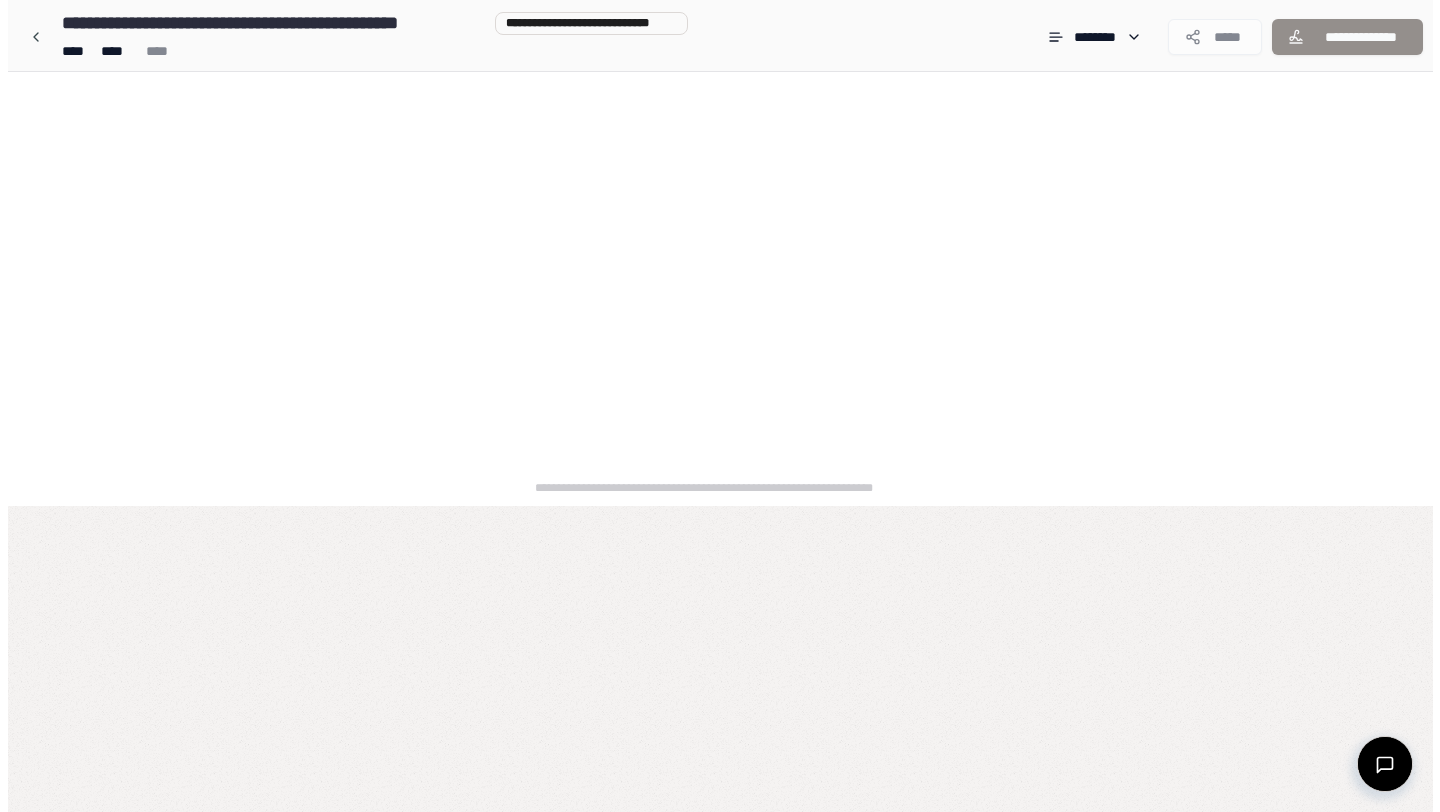 scroll, scrollTop: 0, scrollLeft: 0, axis: both 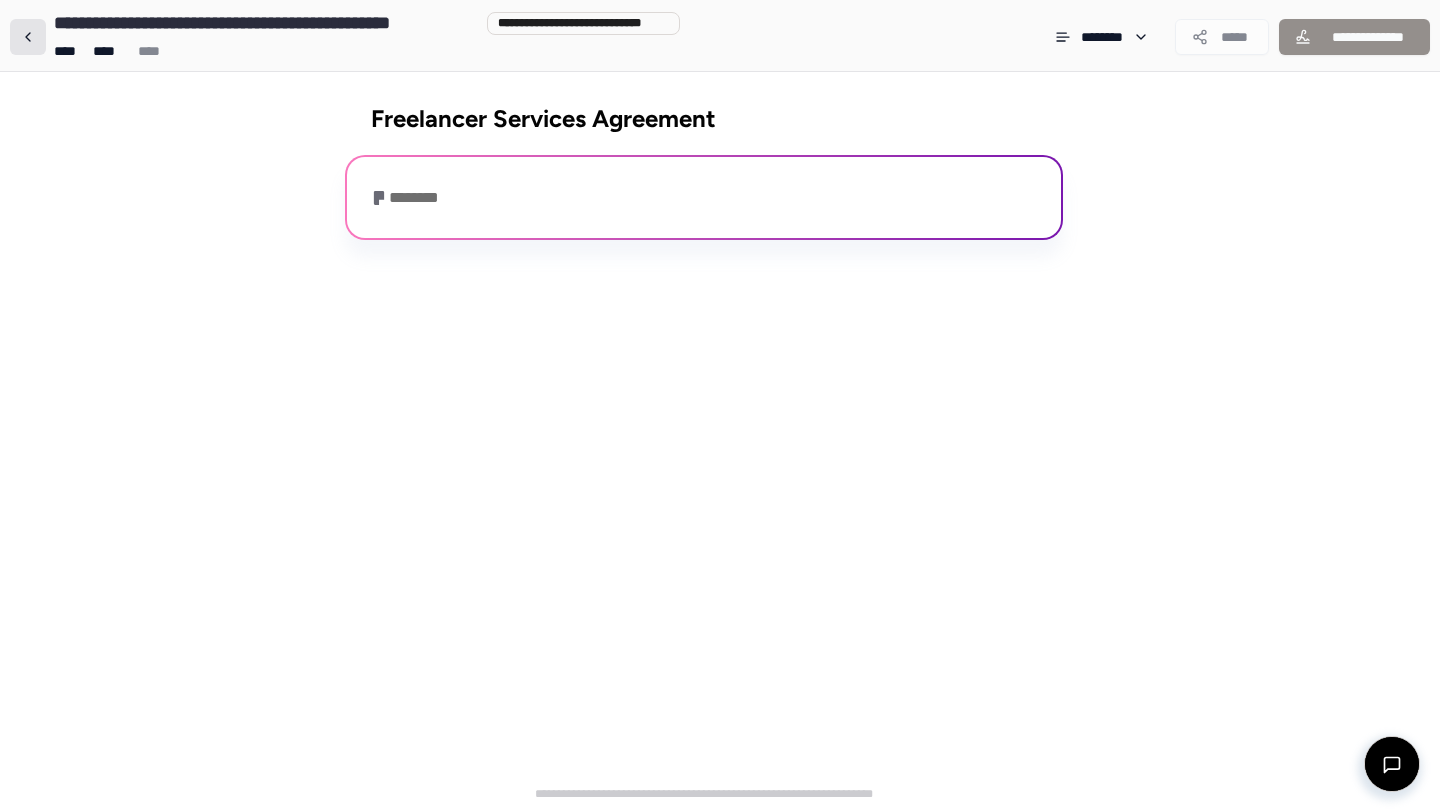 click at bounding box center [28, 37] 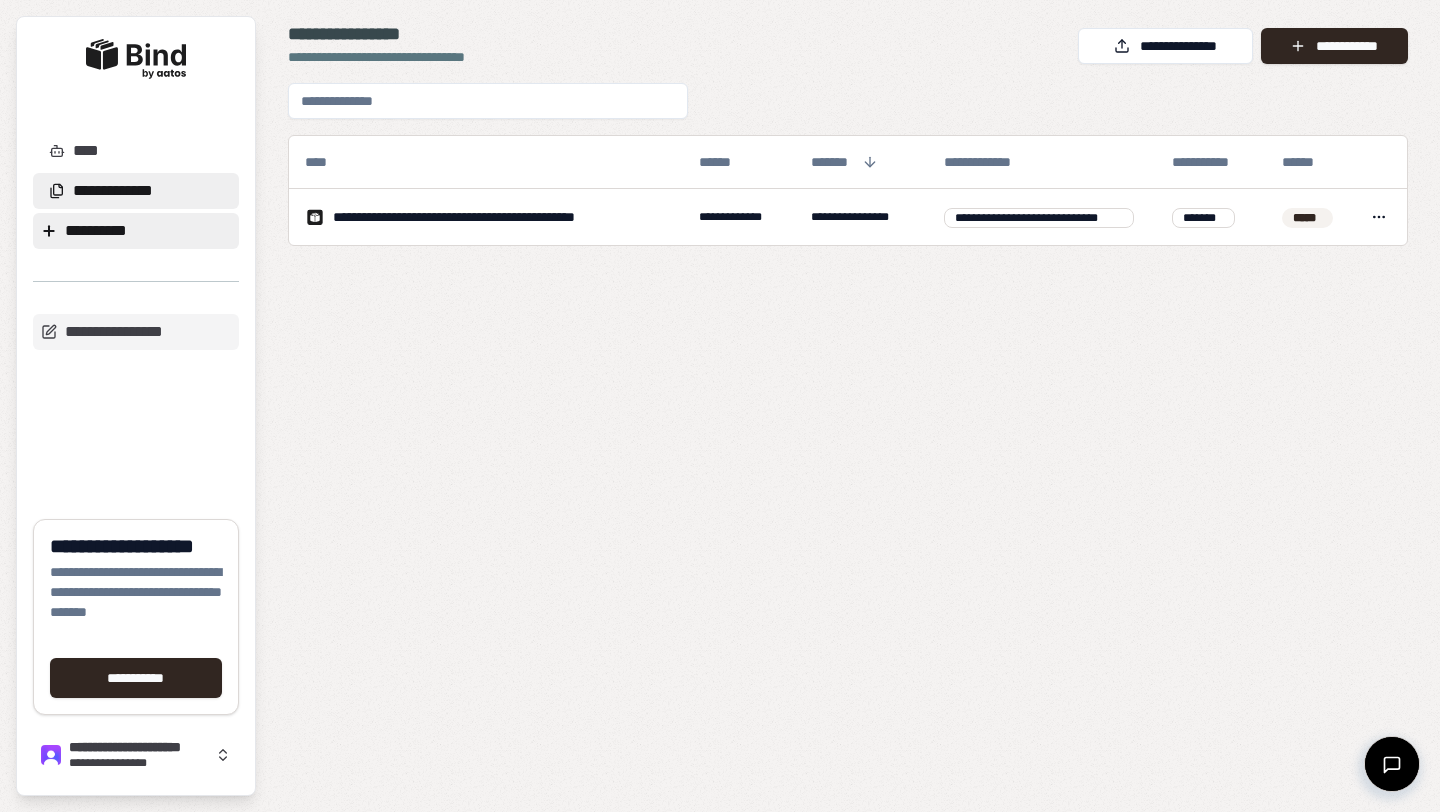 click on "**********" at bounding box center (136, 231) 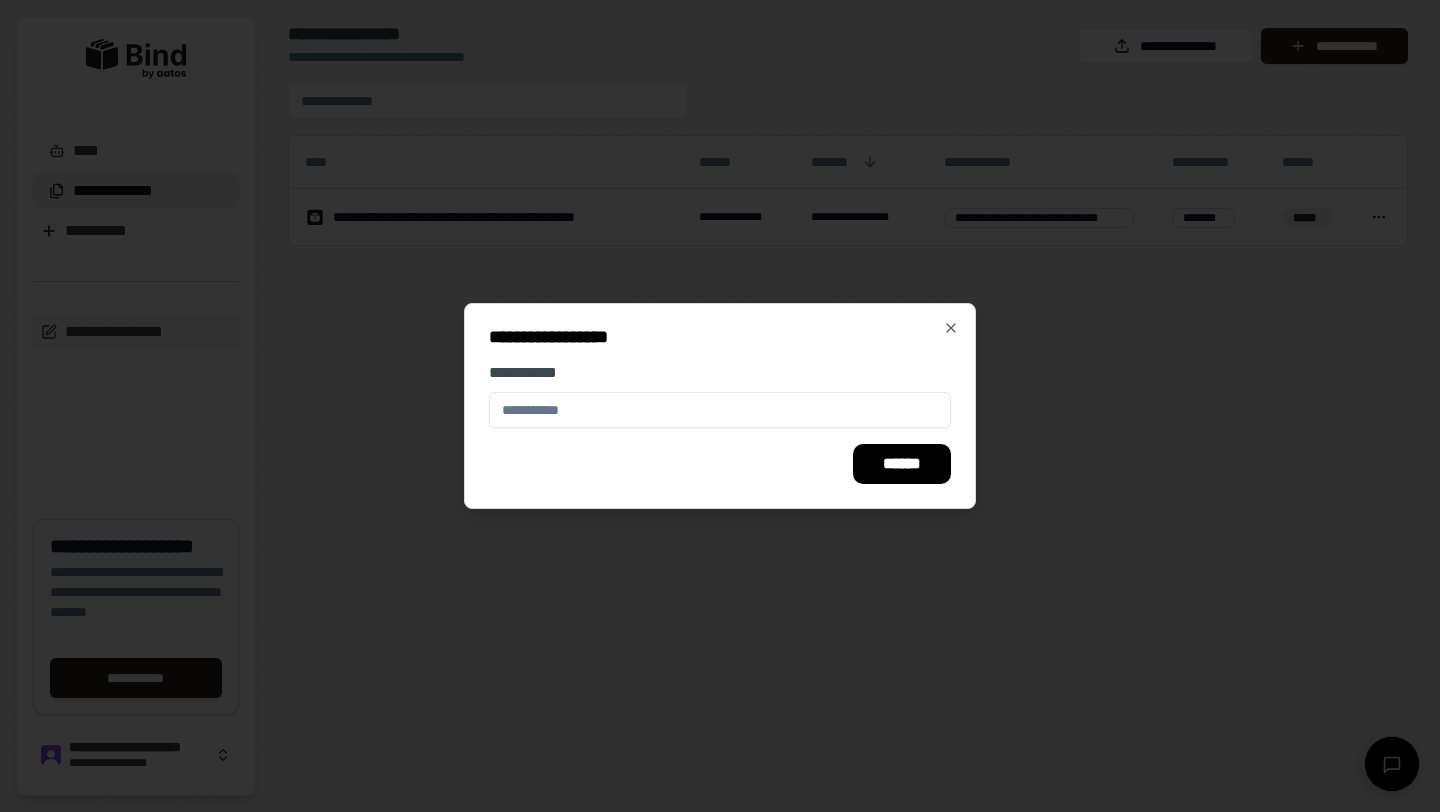 click on "**********" at bounding box center [720, 406] 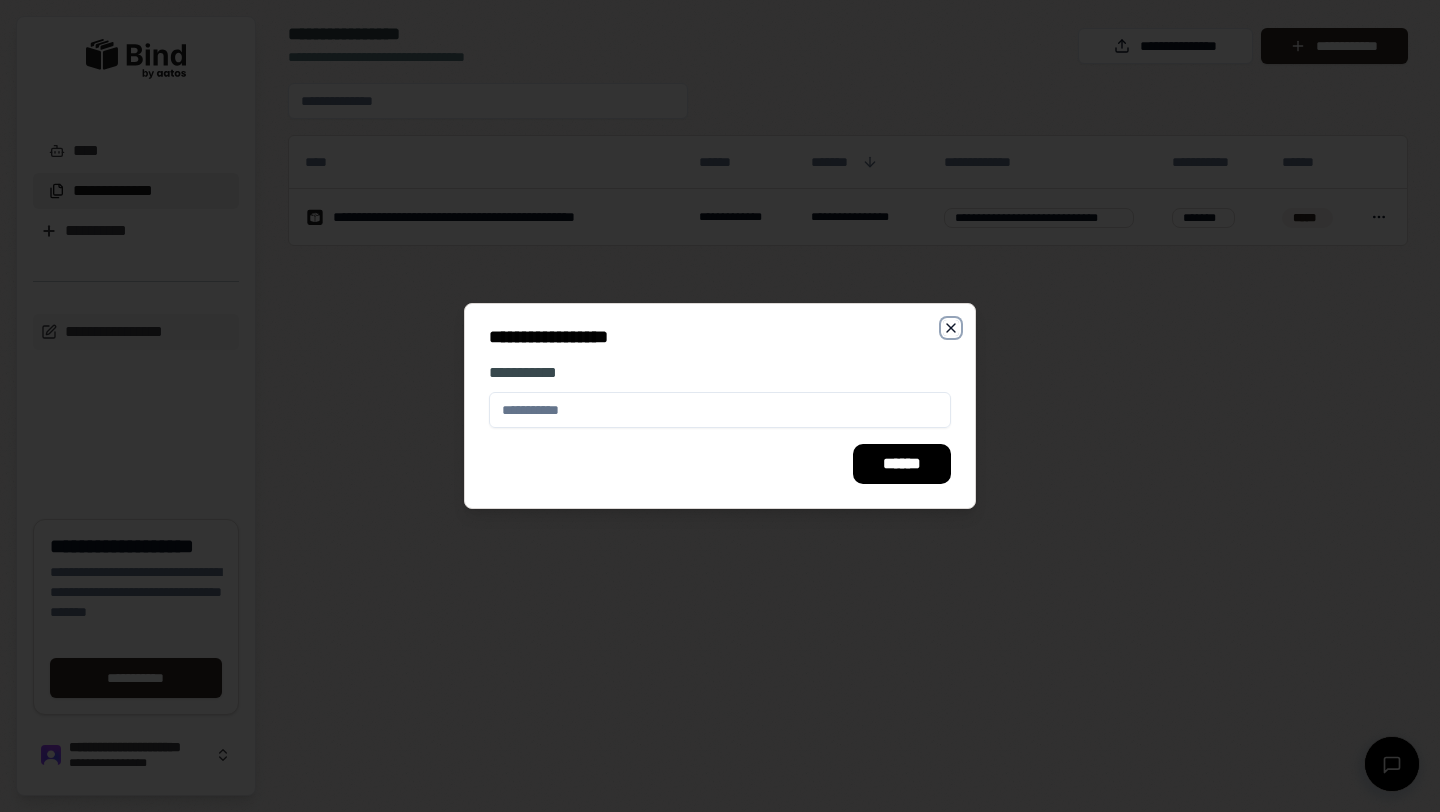 click 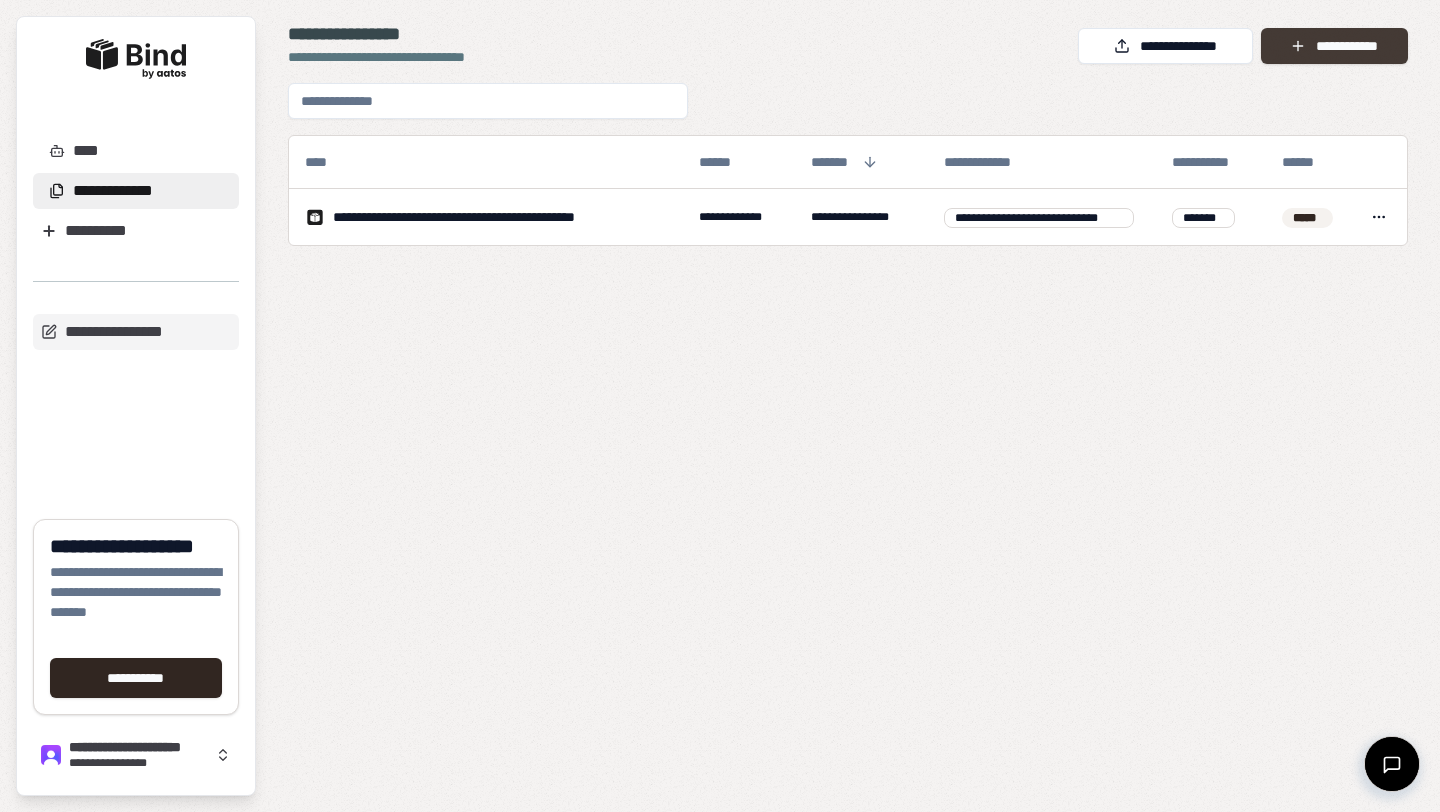 click on "**********" at bounding box center (1334, 46) 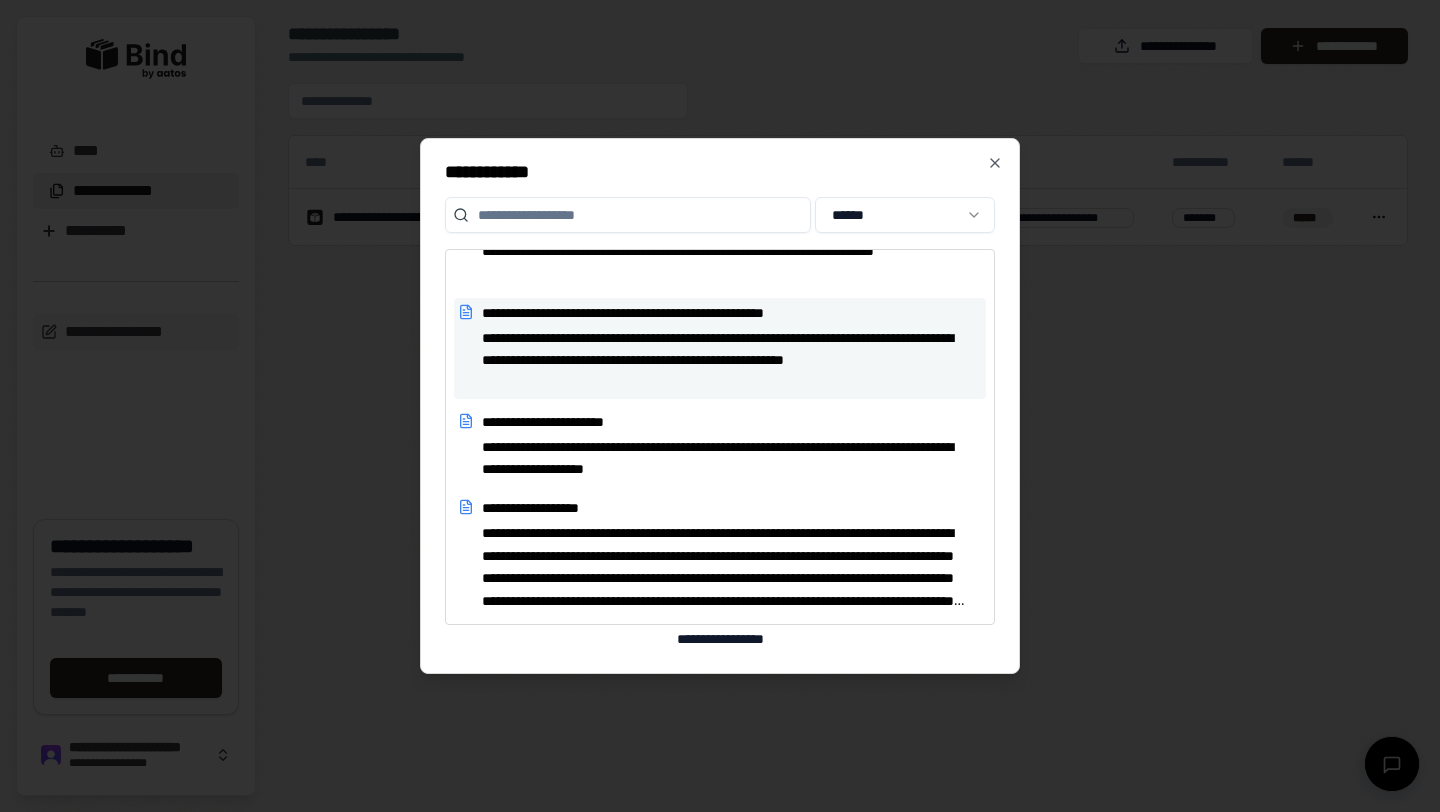 scroll, scrollTop: 0, scrollLeft: 0, axis: both 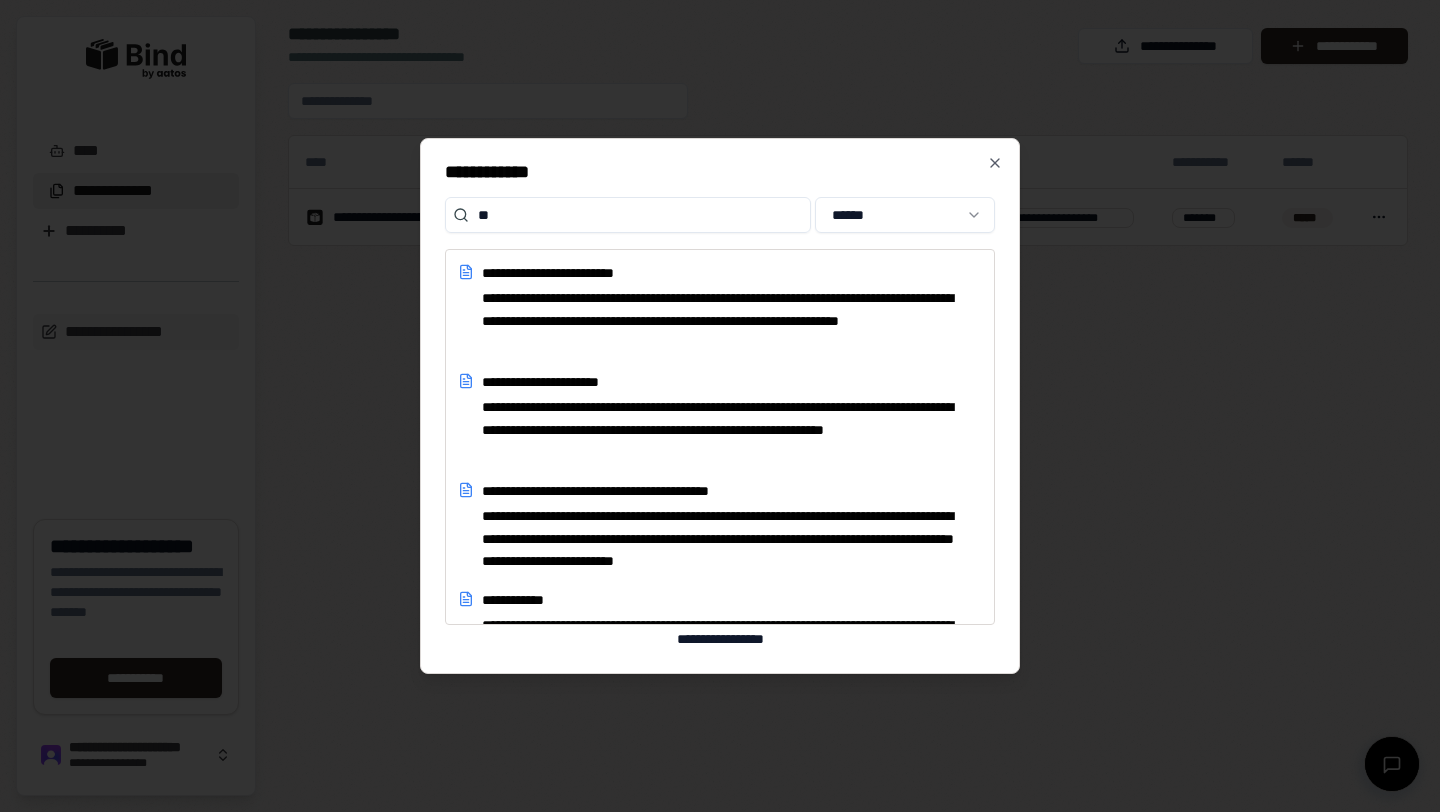 type on "*" 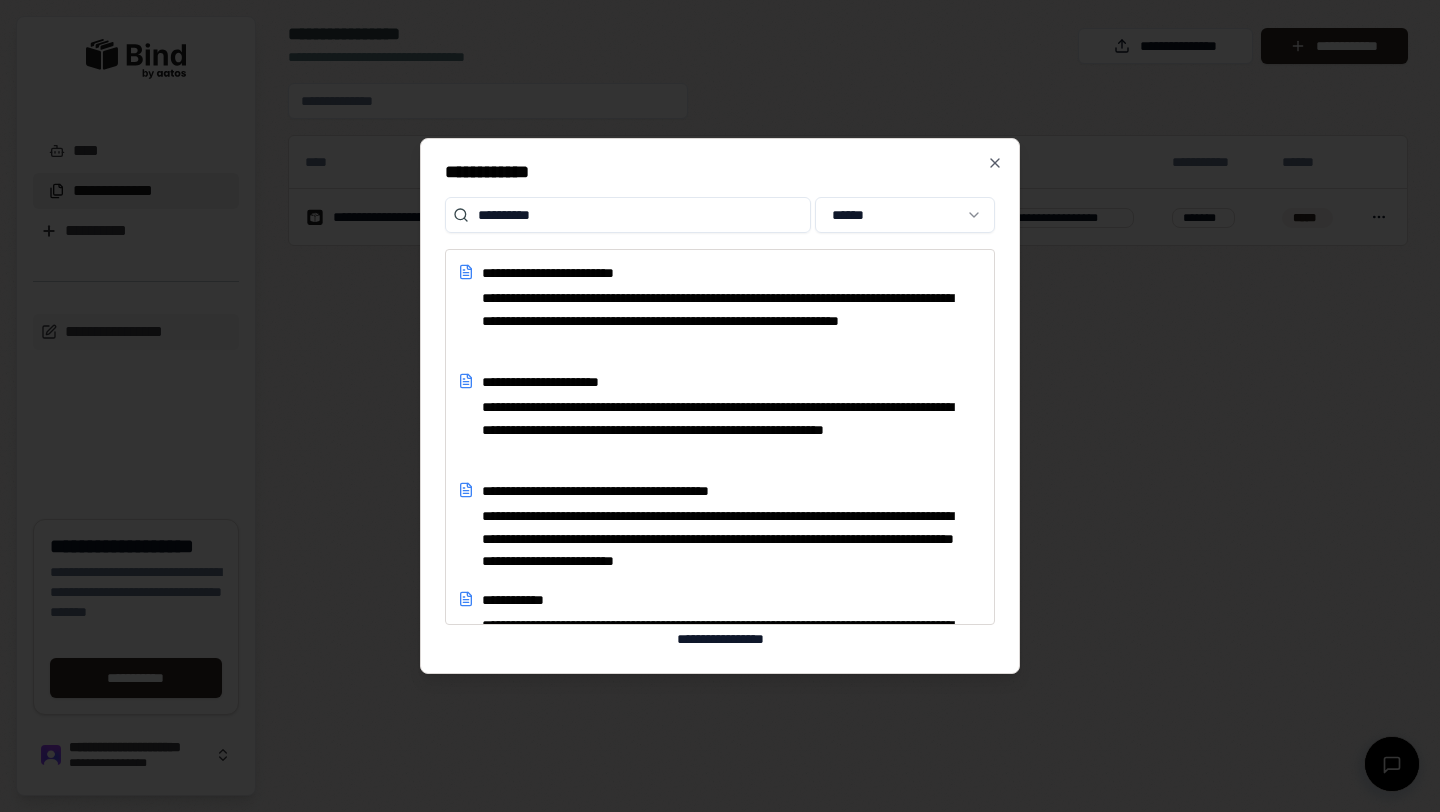 type on "**********" 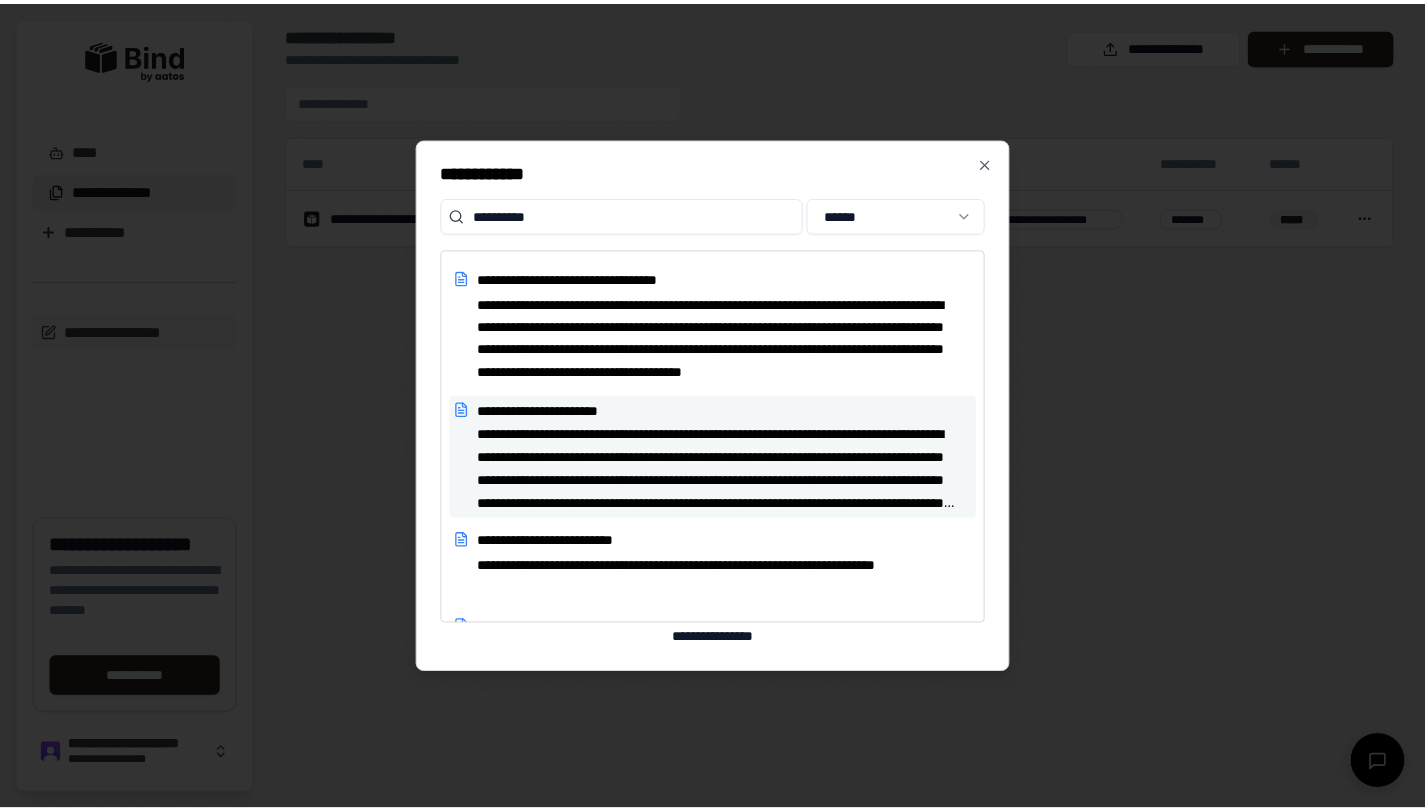 scroll, scrollTop: 1746, scrollLeft: 0, axis: vertical 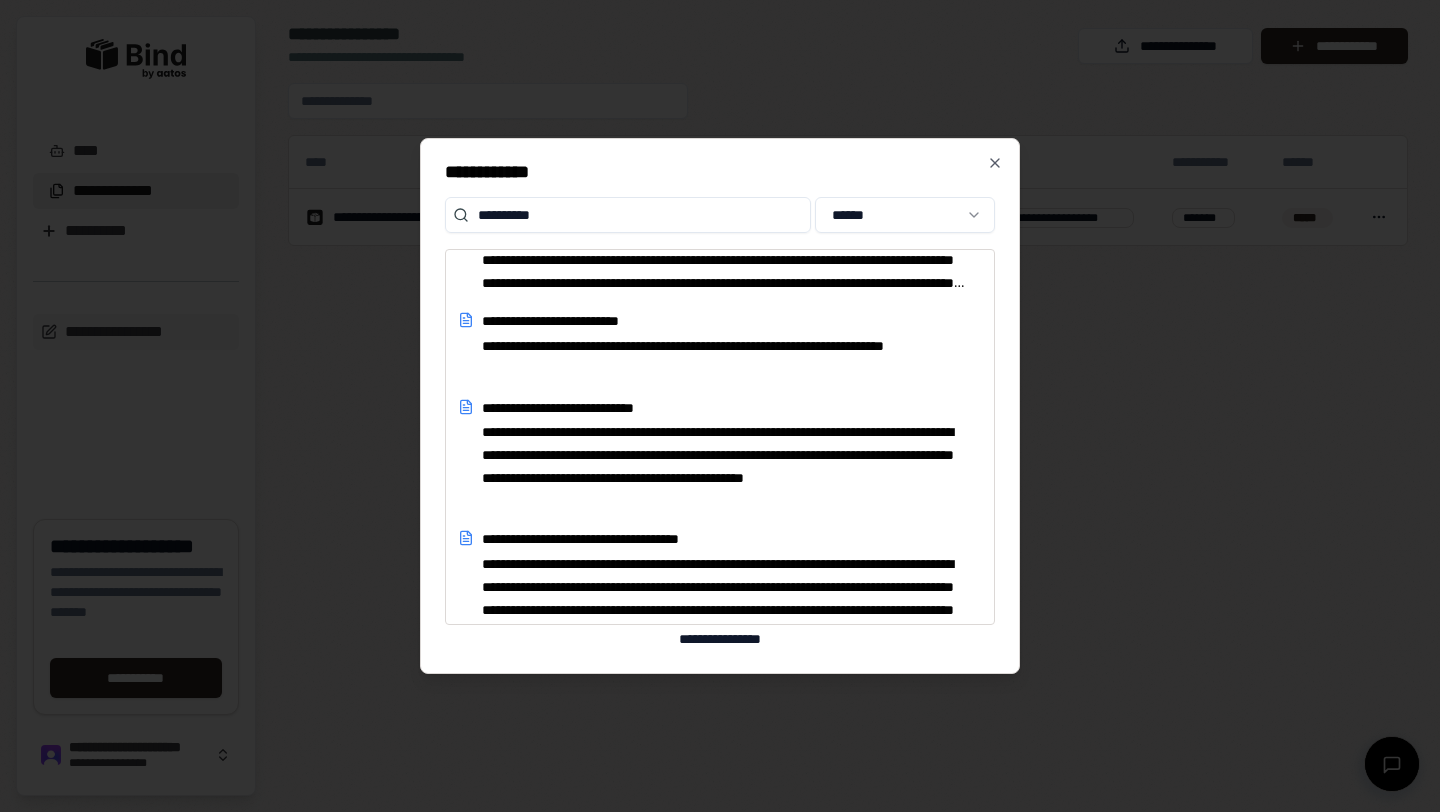 click at bounding box center [720, 406] 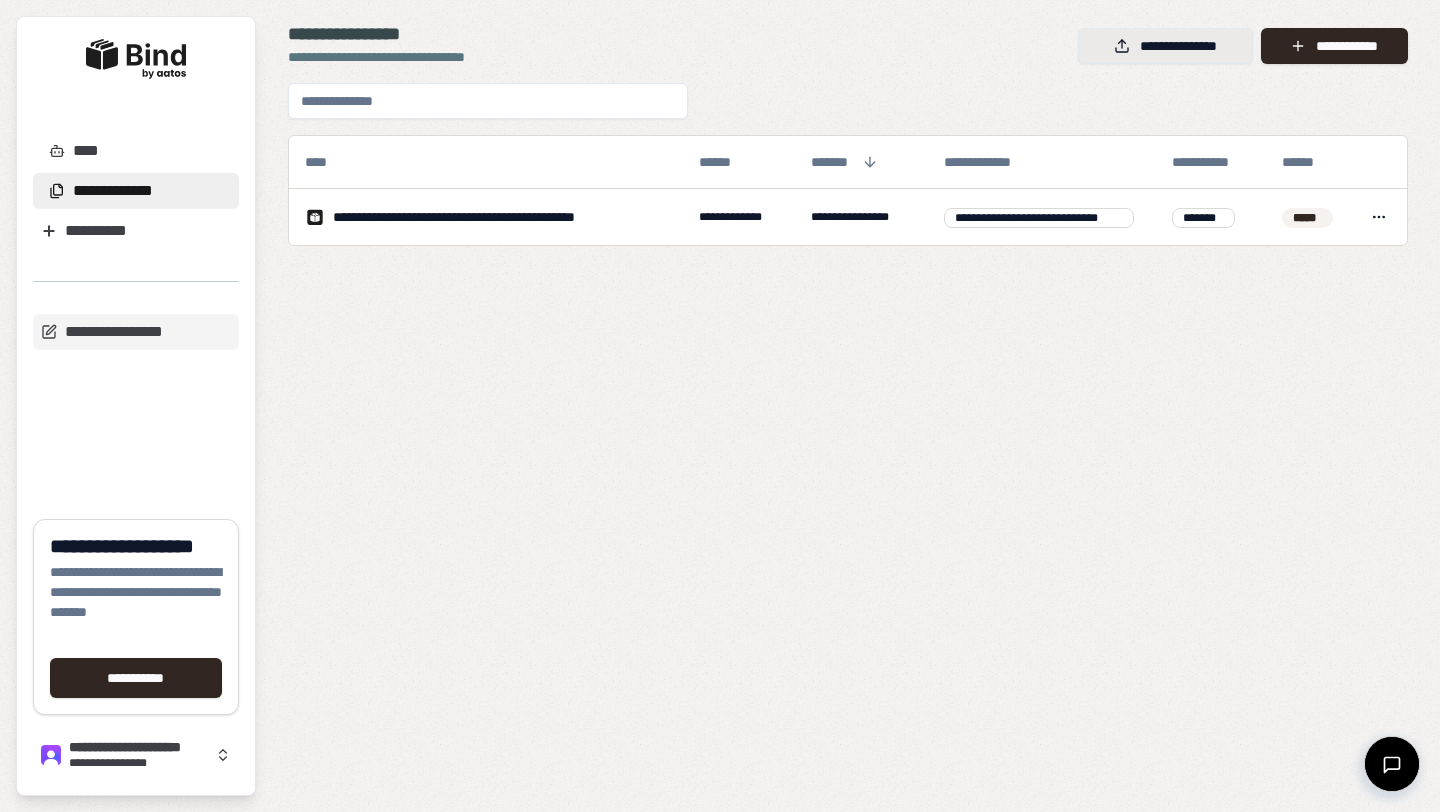 click on "**********" at bounding box center (1165, 46) 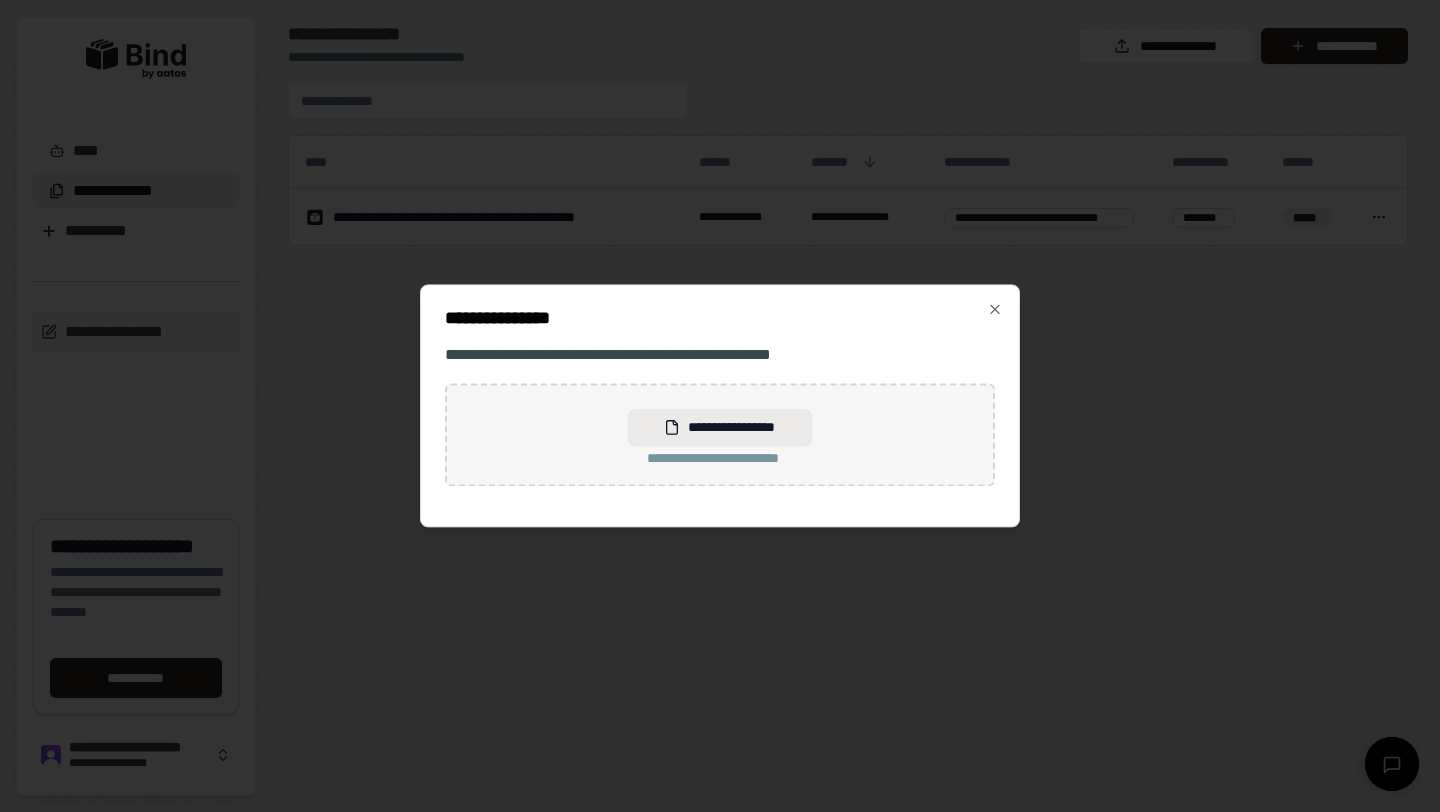 click on "**********" at bounding box center [719, 427] 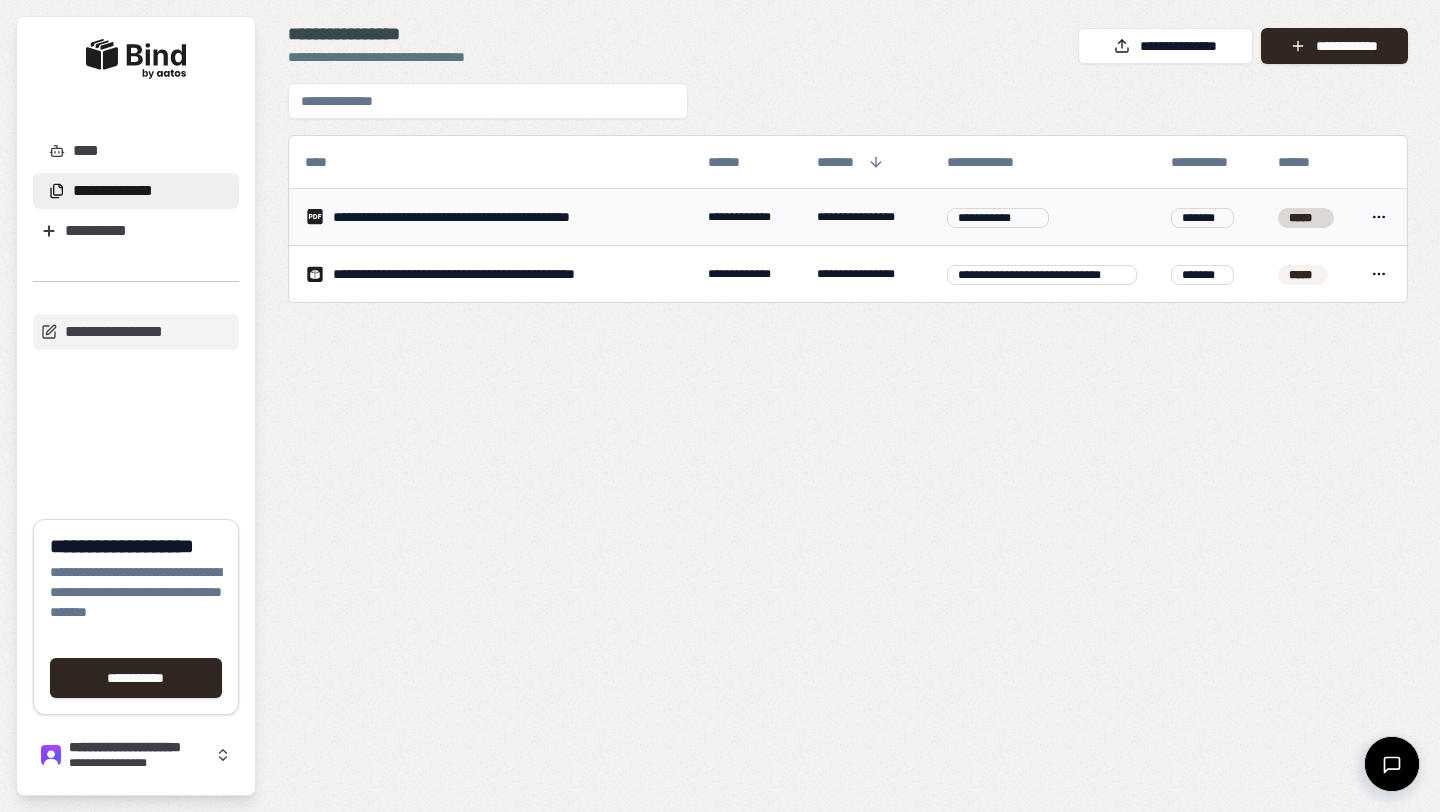 click on "**********" at bounding box center [1042, 217] 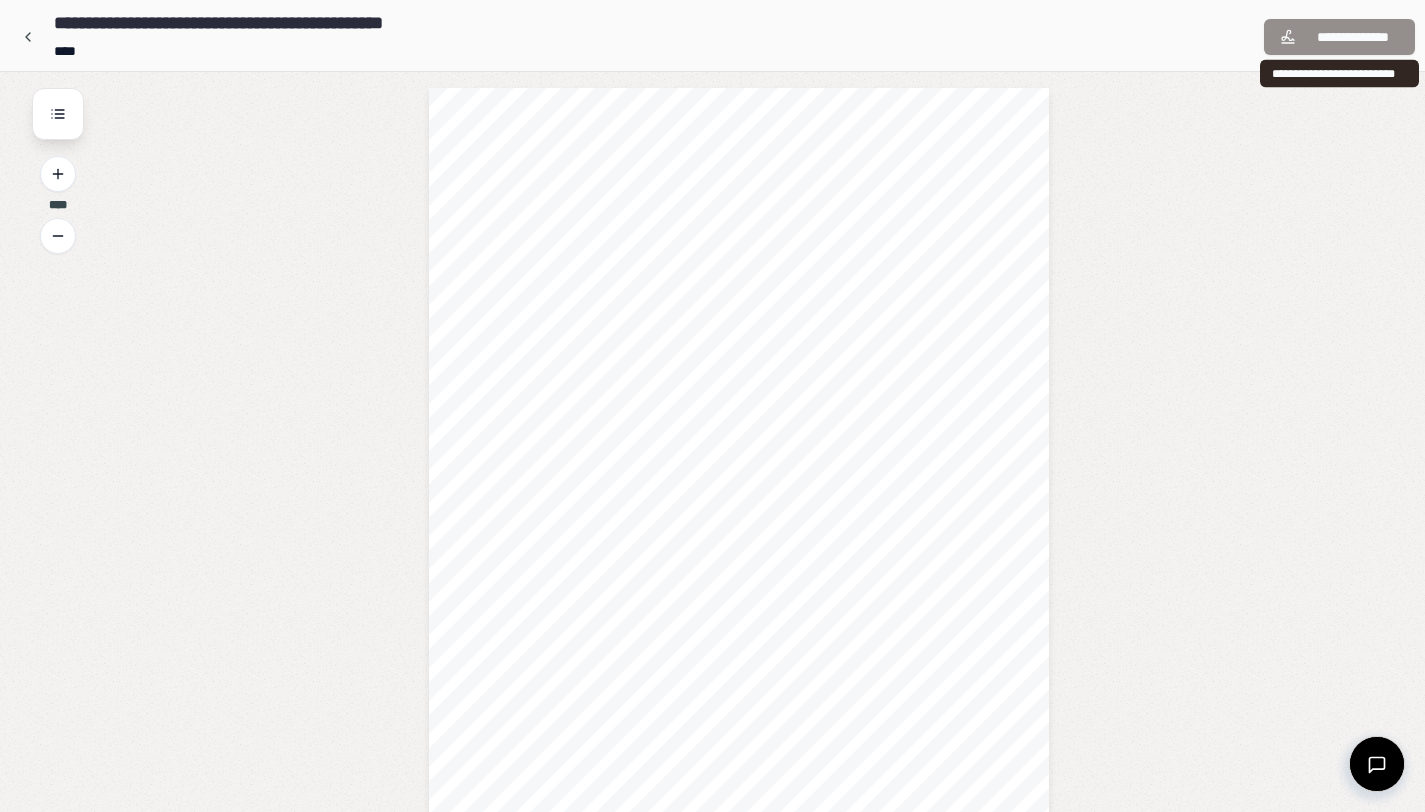 click on "**********" at bounding box center [1339, 37] 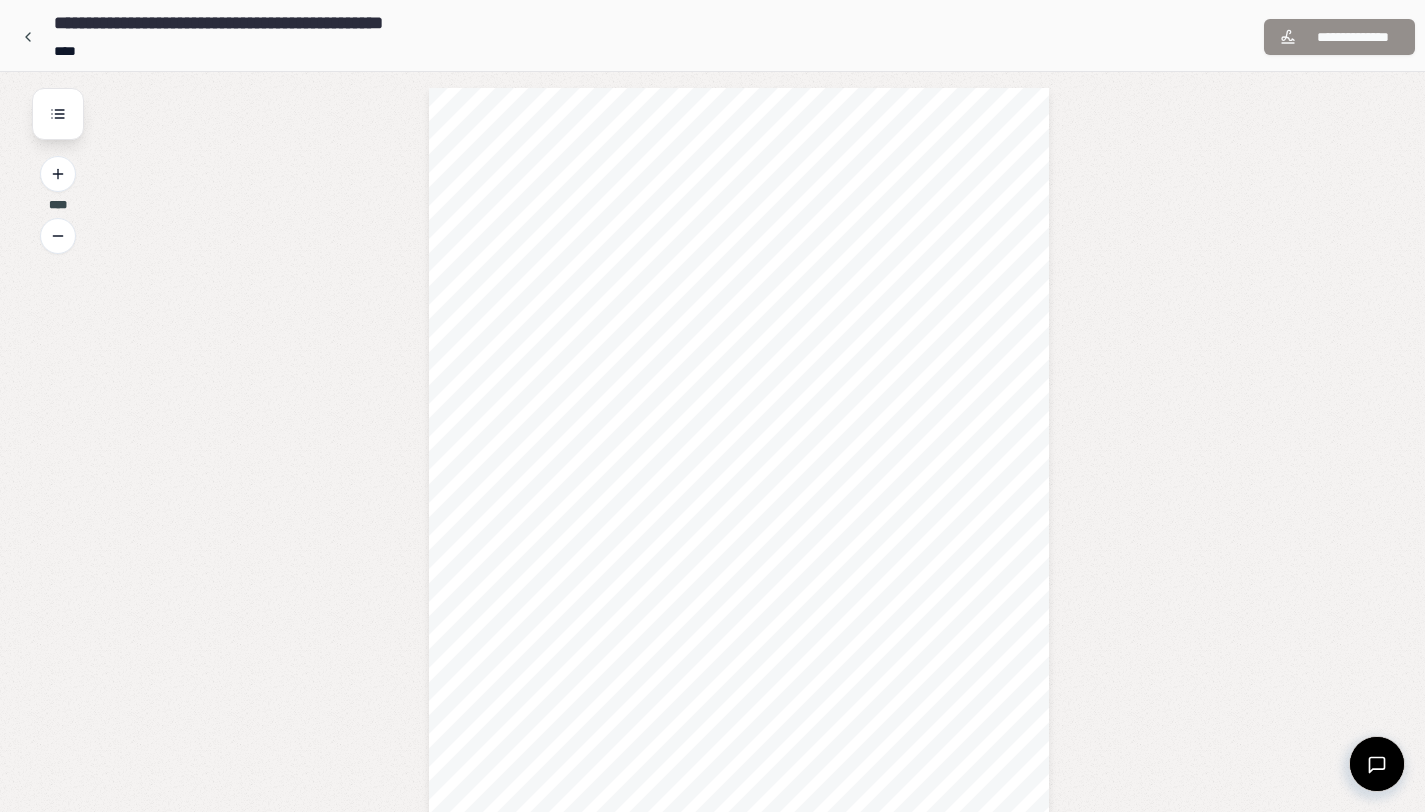 click on "**********" at bounding box center (1339, 37) 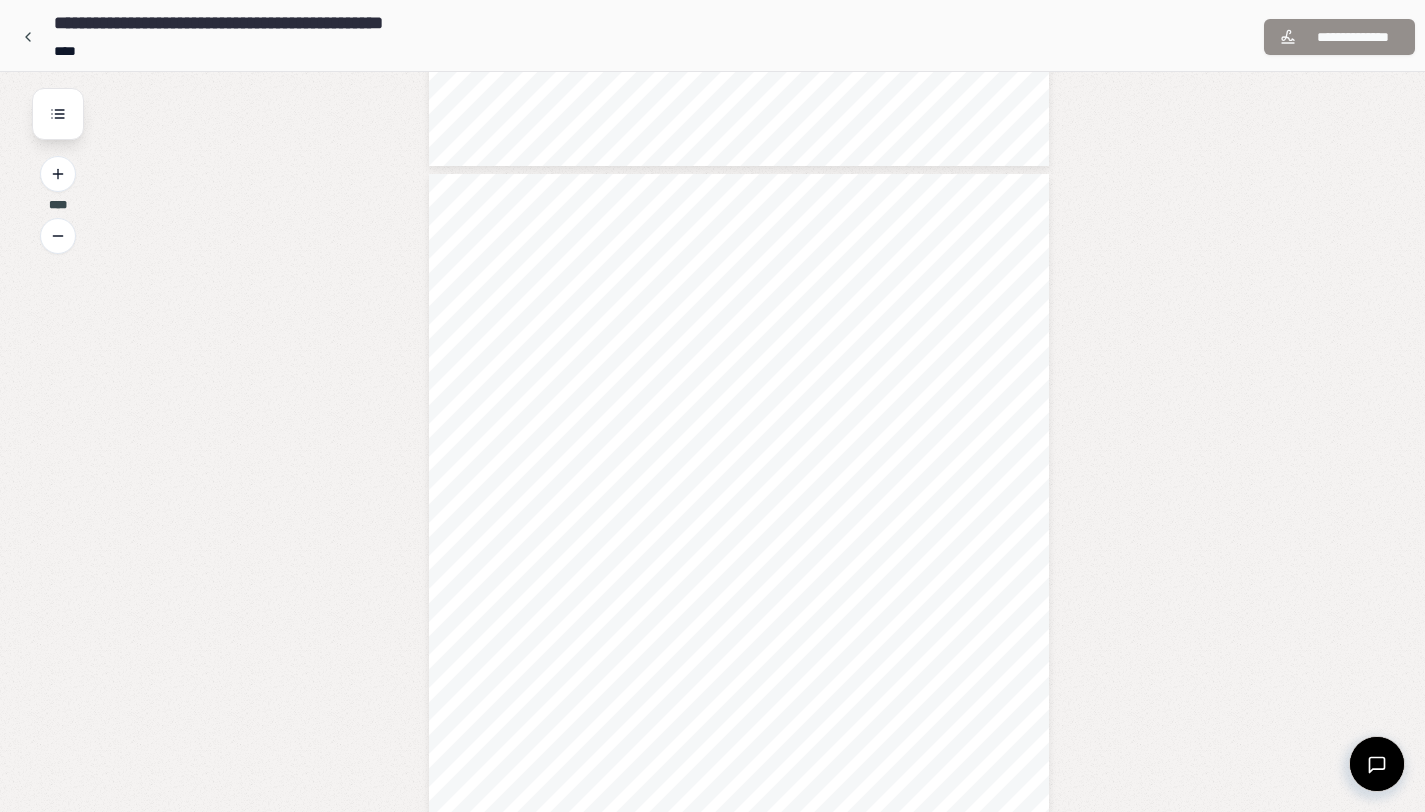scroll, scrollTop: 1062, scrollLeft: 0, axis: vertical 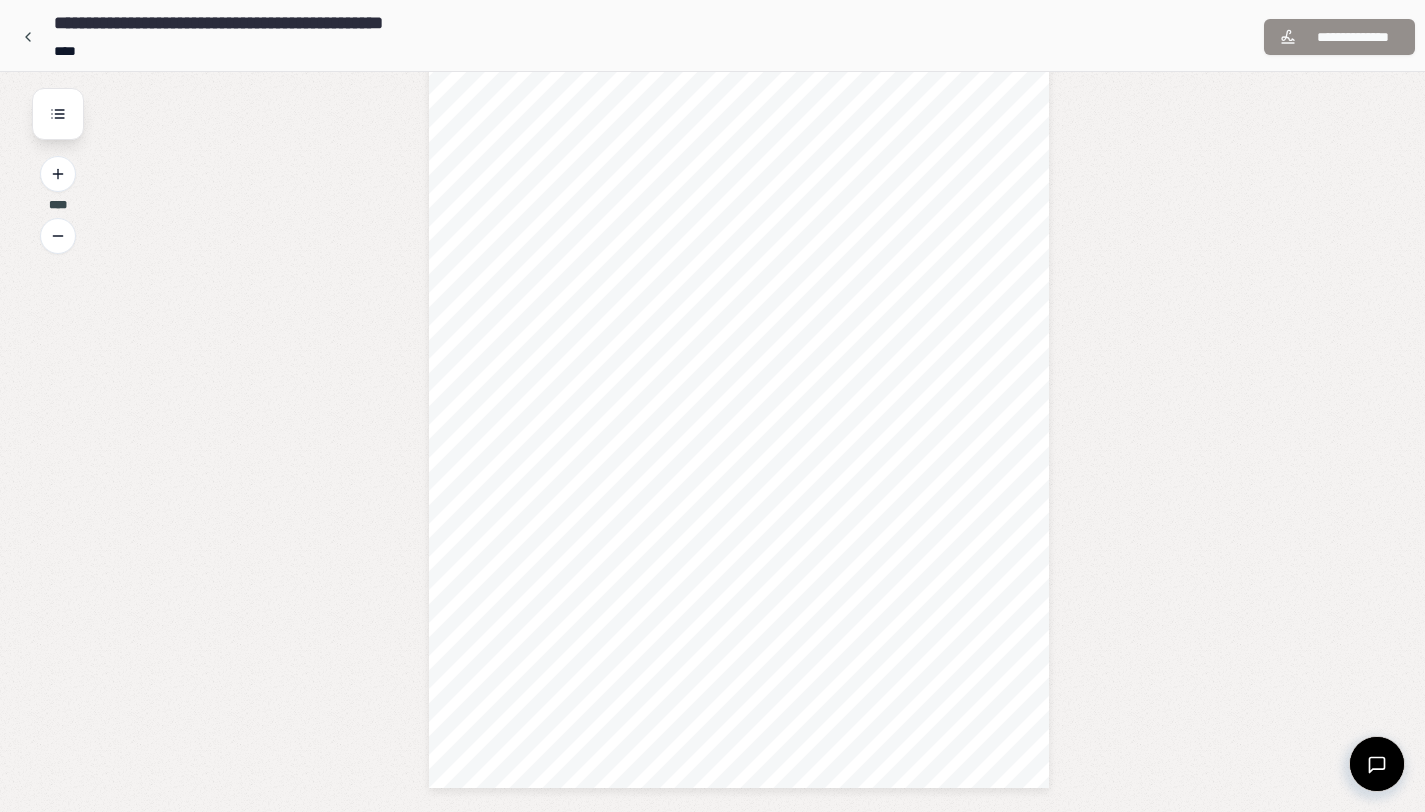 click on "**********" at bounding box center (739, 349) 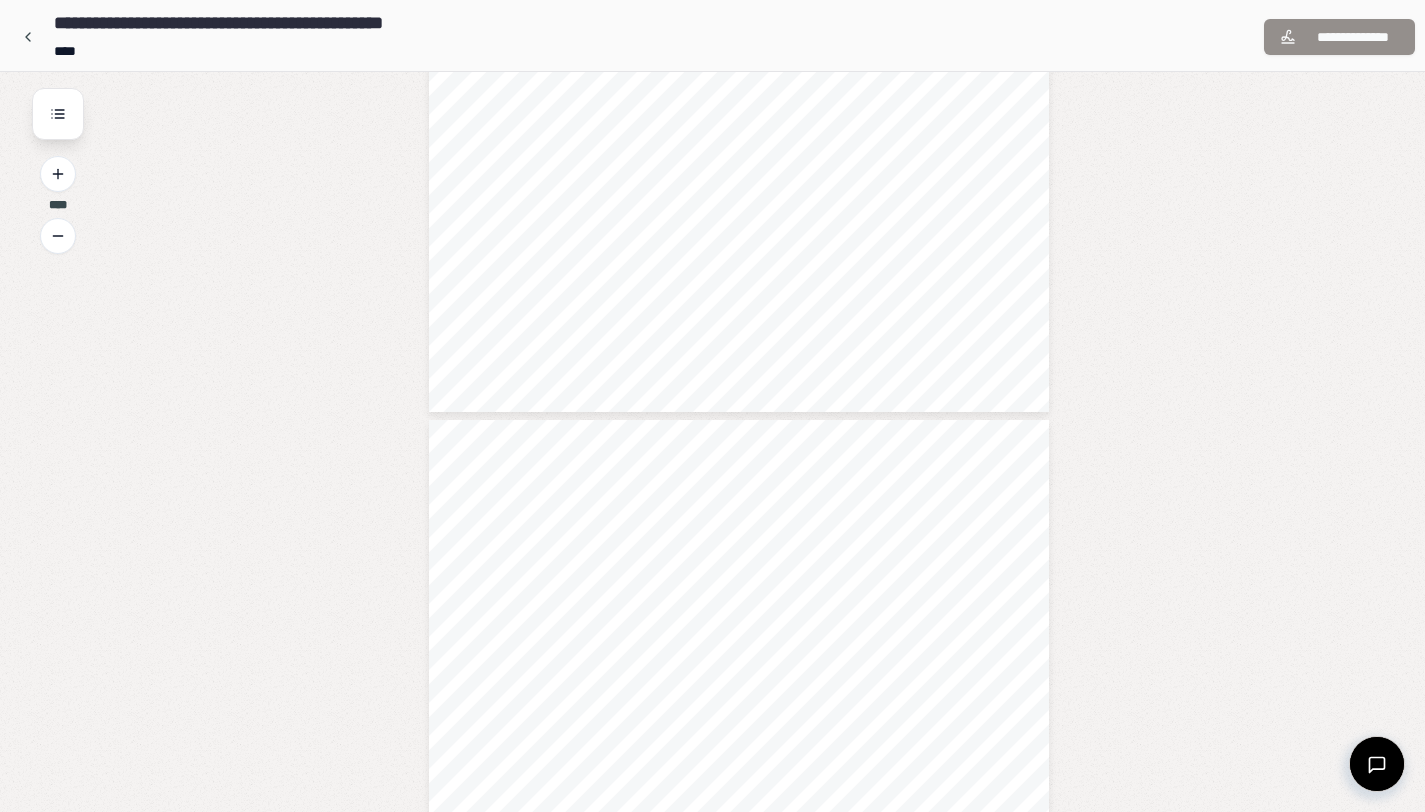 scroll, scrollTop: 0, scrollLeft: 0, axis: both 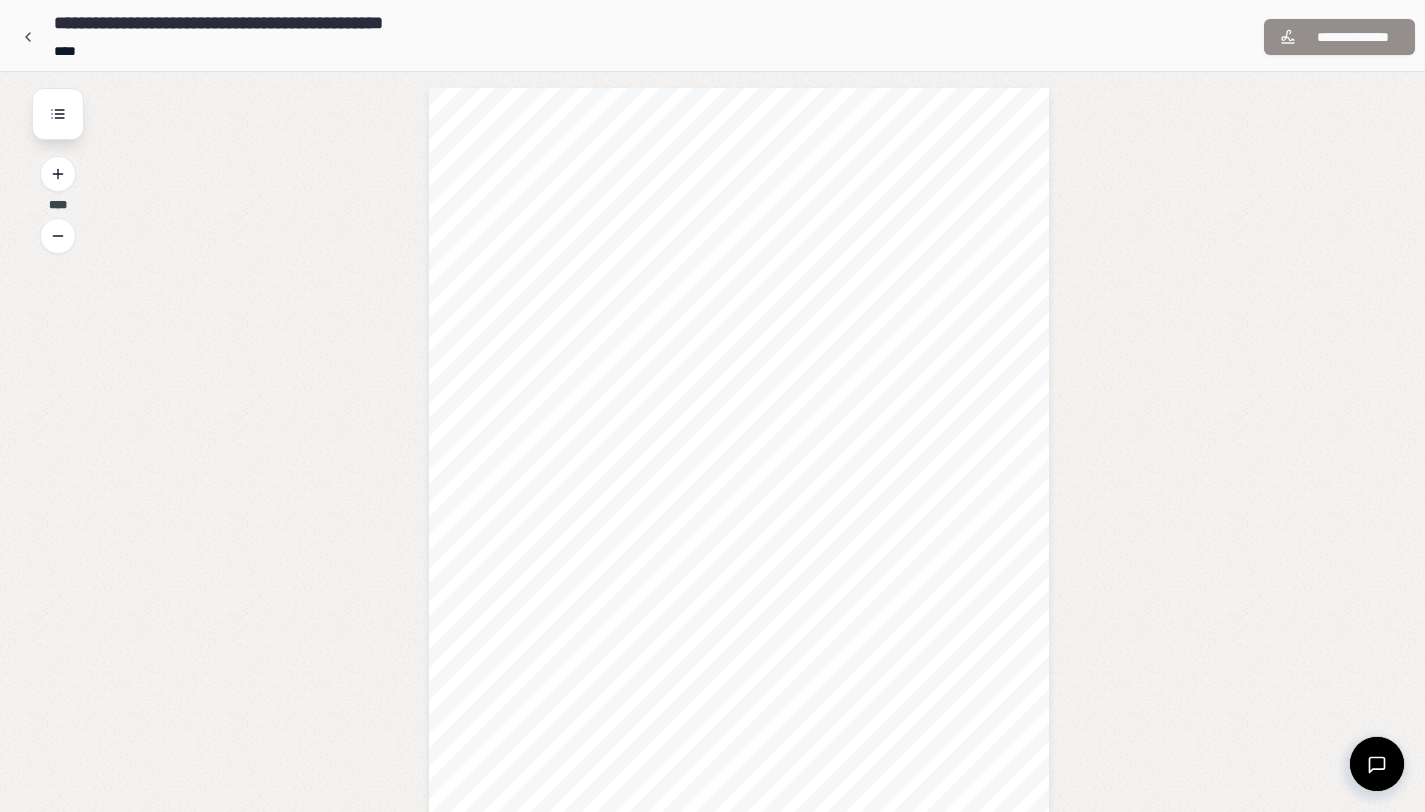 click on "**********" at bounding box center [739, 526] 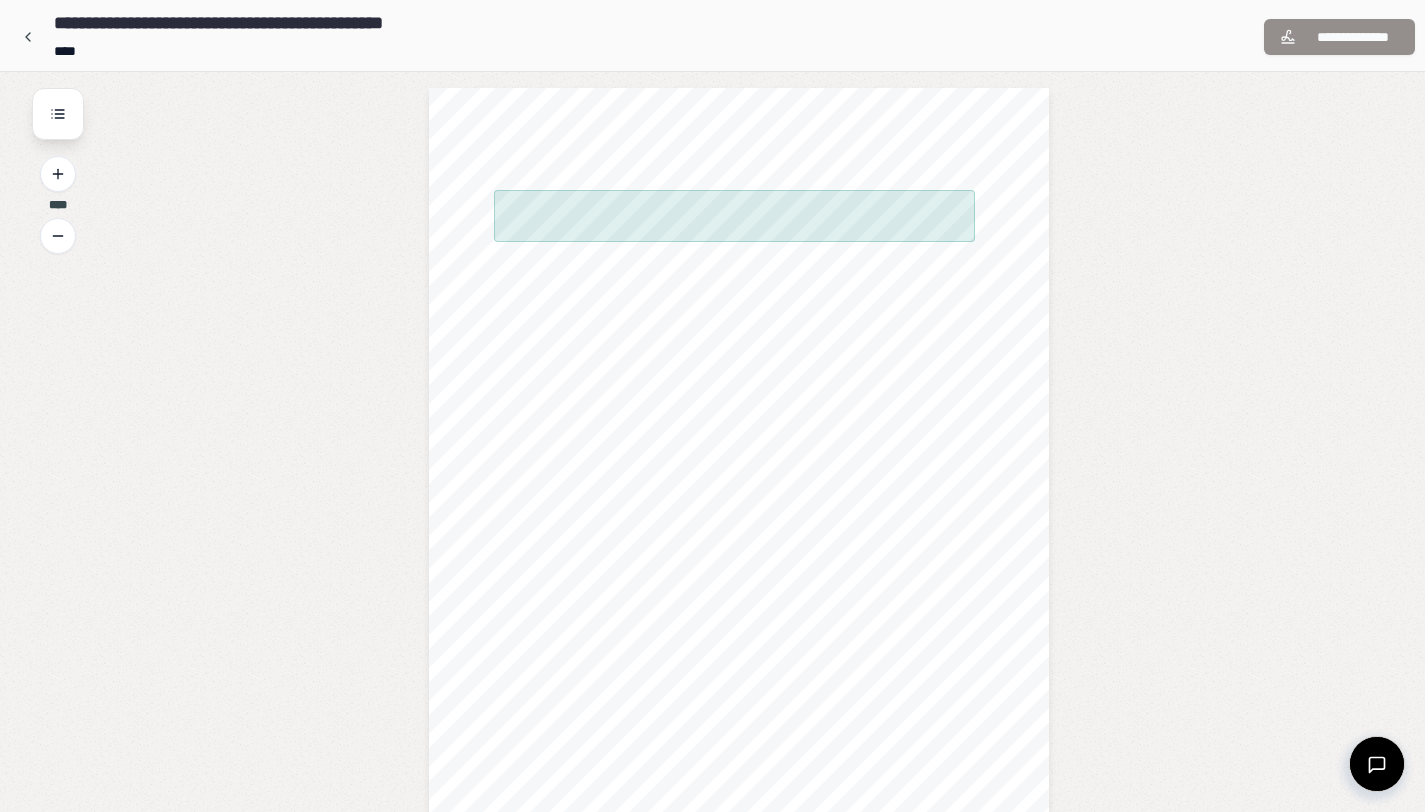 click at bounding box center [734, 216] 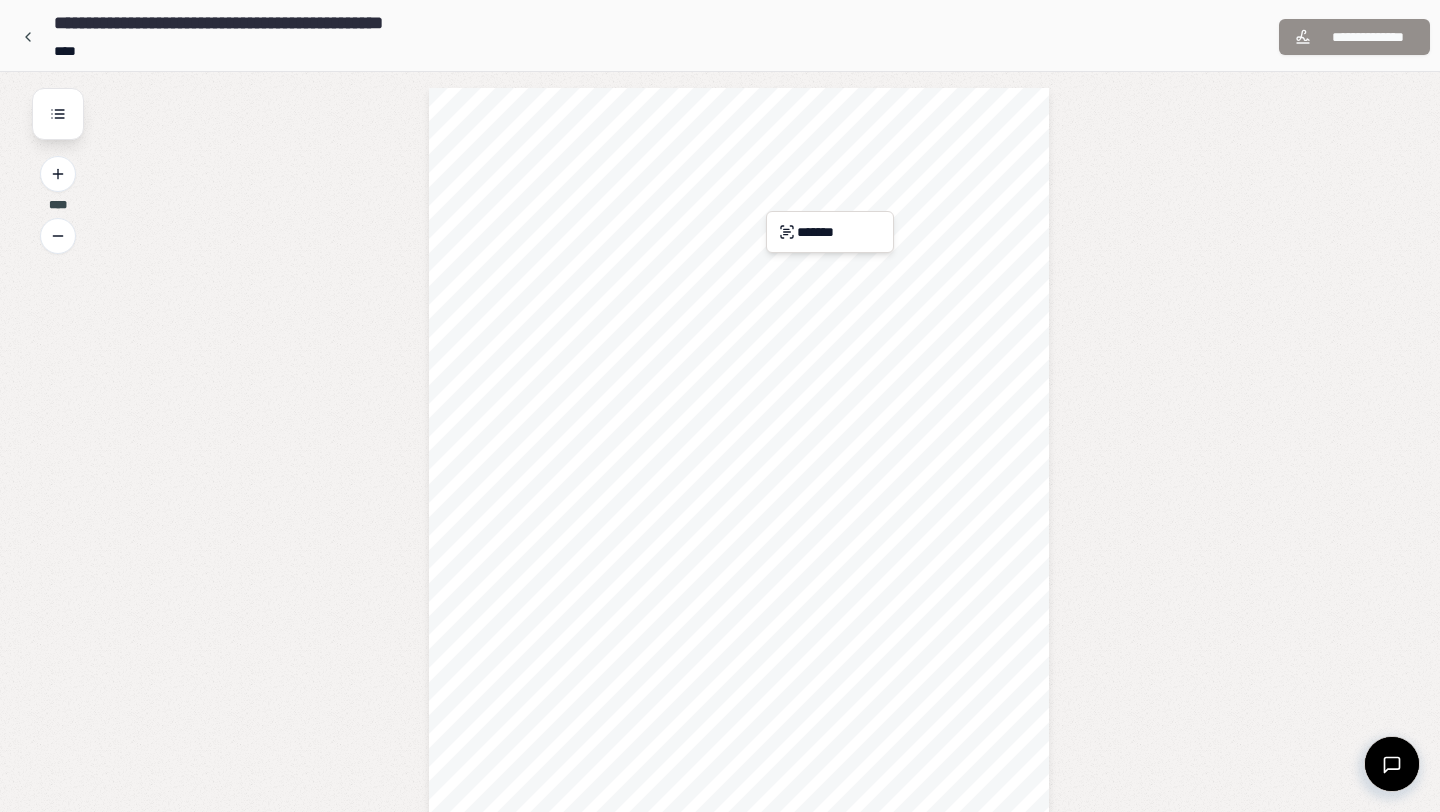 click on "**********" at bounding box center (720, 937) 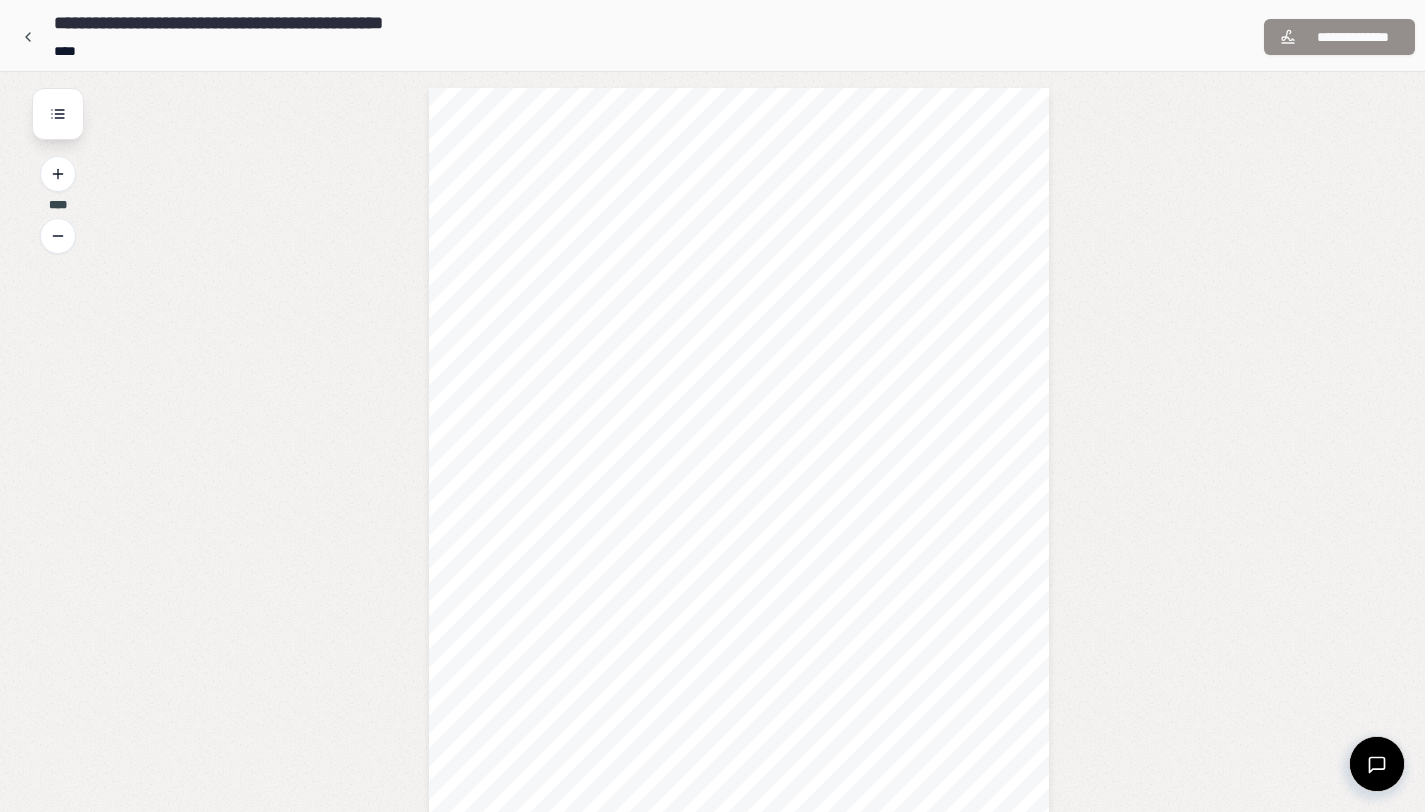 scroll, scrollTop: 1062, scrollLeft: 0, axis: vertical 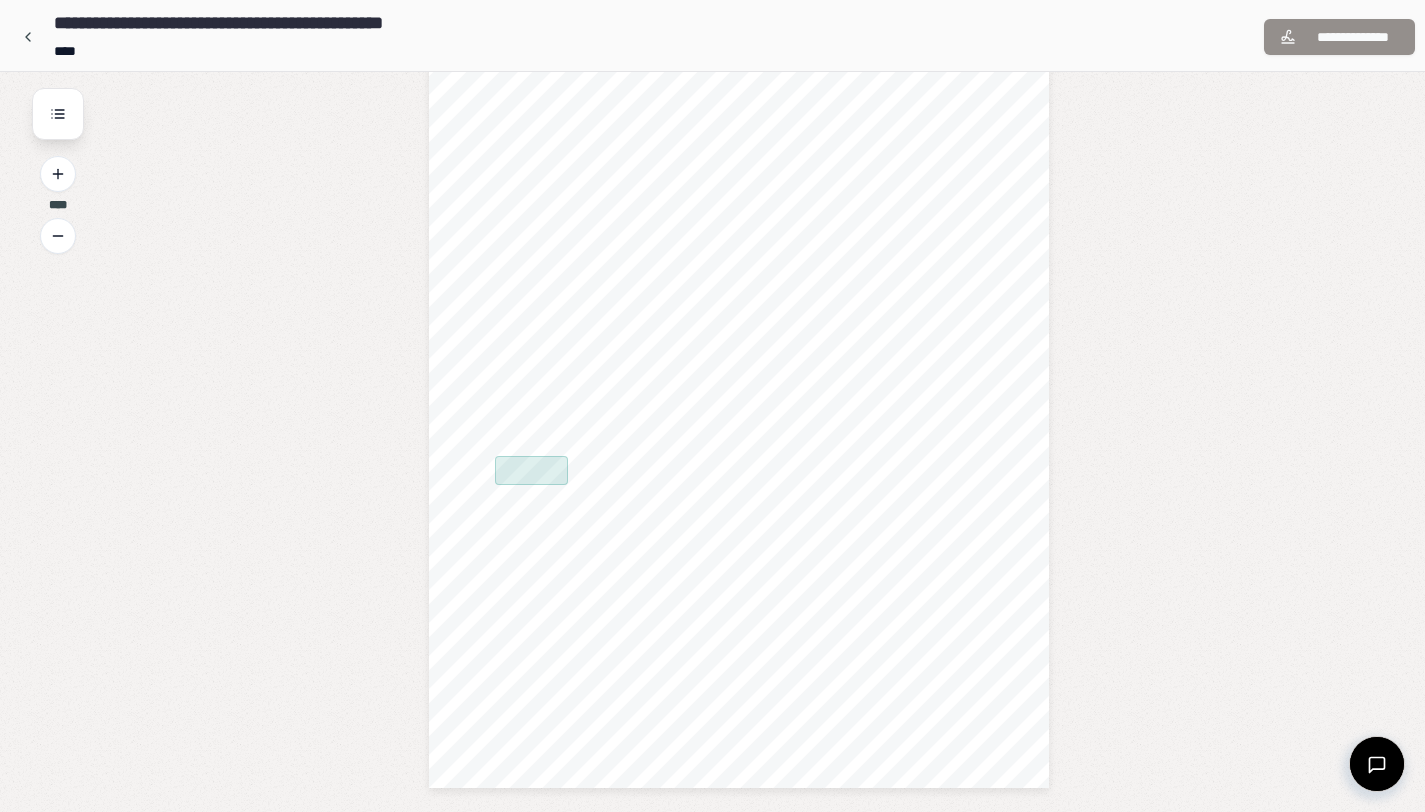 click at bounding box center [531, 470] 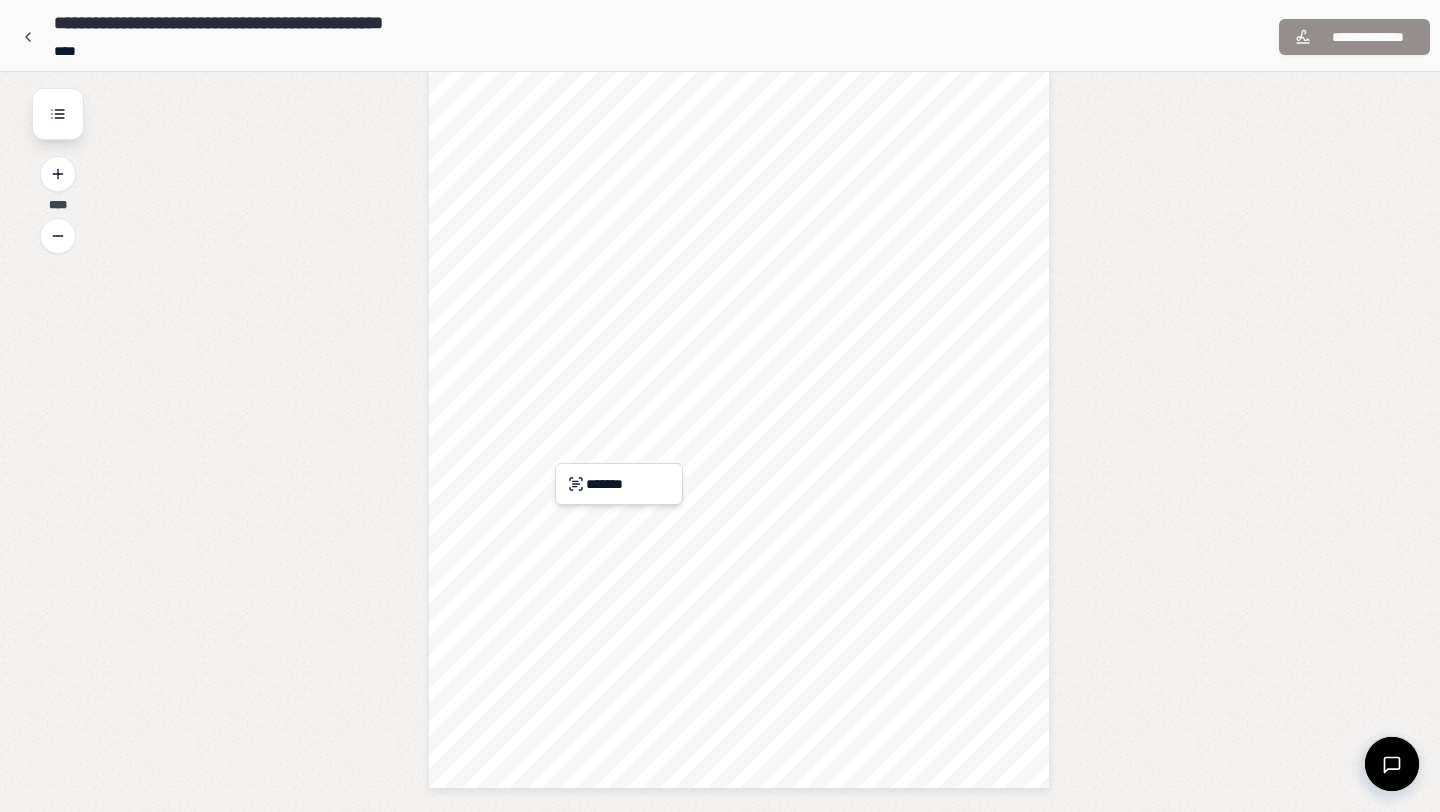 click on "**********" at bounding box center (720, -125) 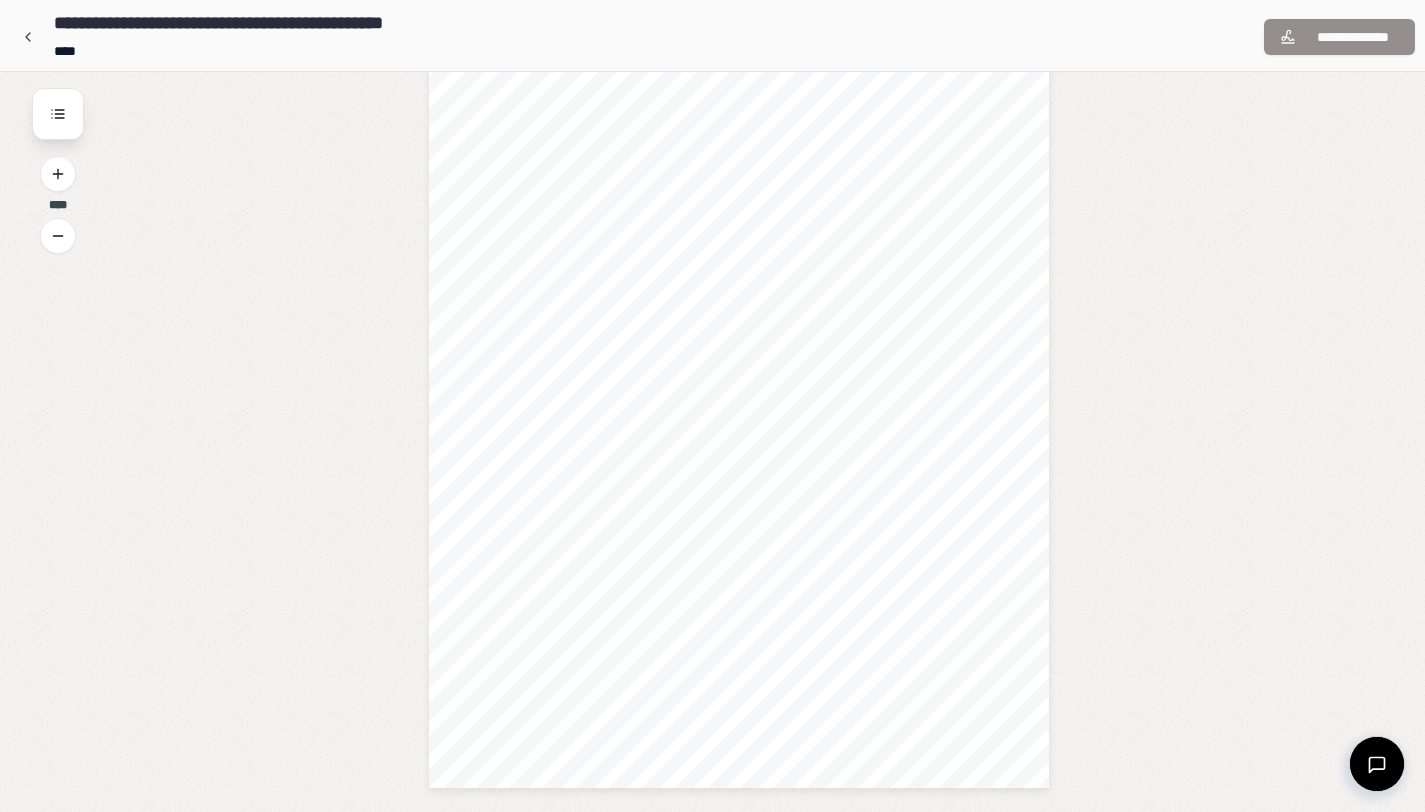 click on "**********" at bounding box center (1339, 37) 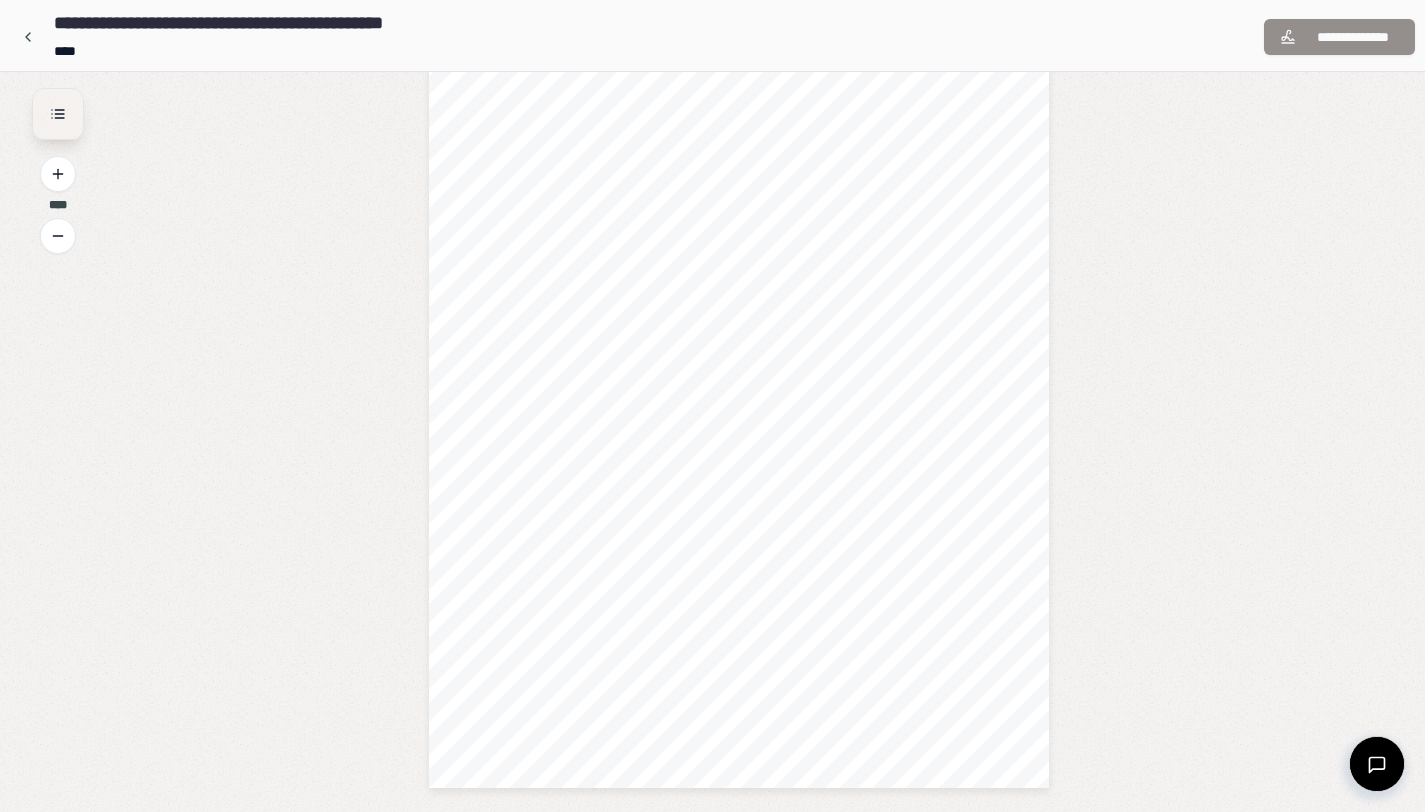 click at bounding box center (58, 114) 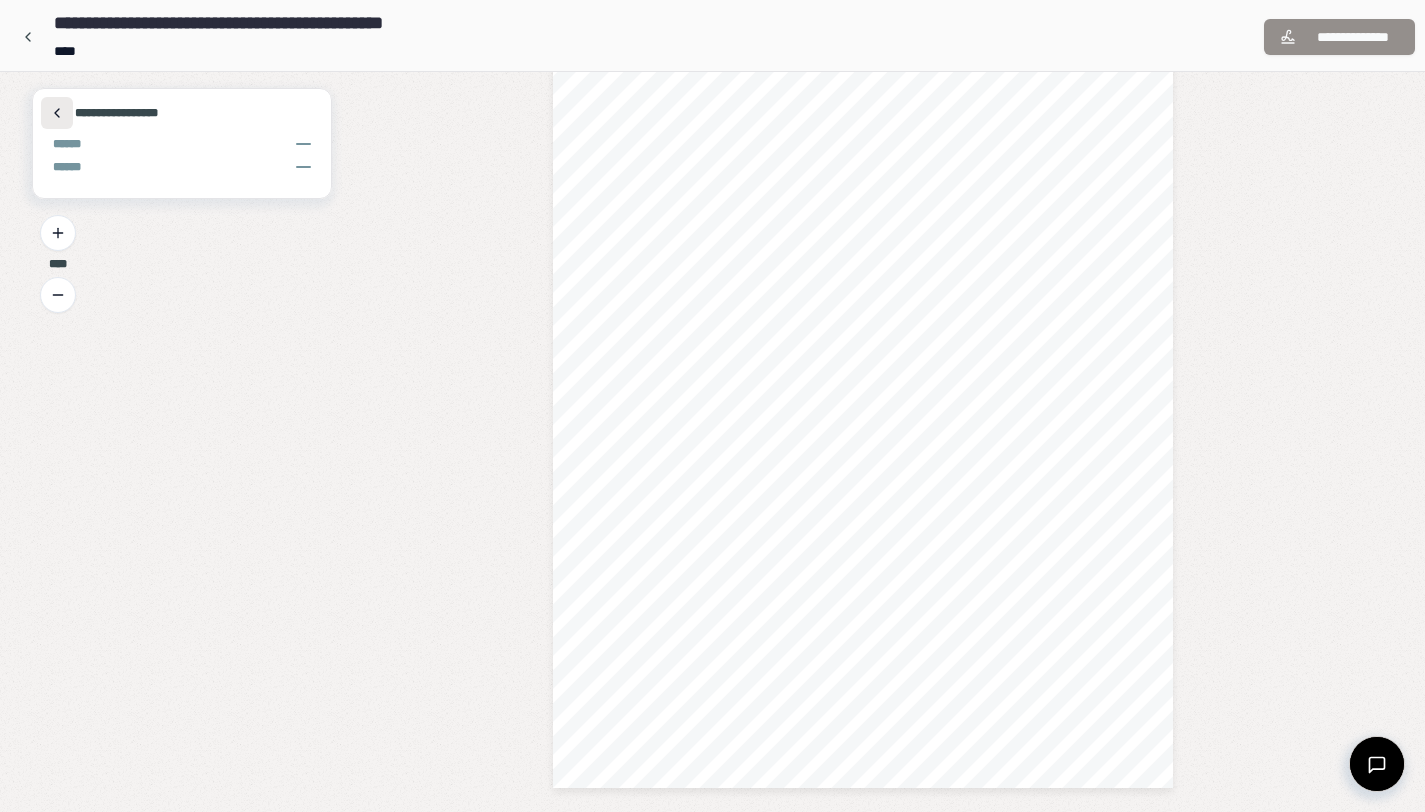 click at bounding box center [57, 113] 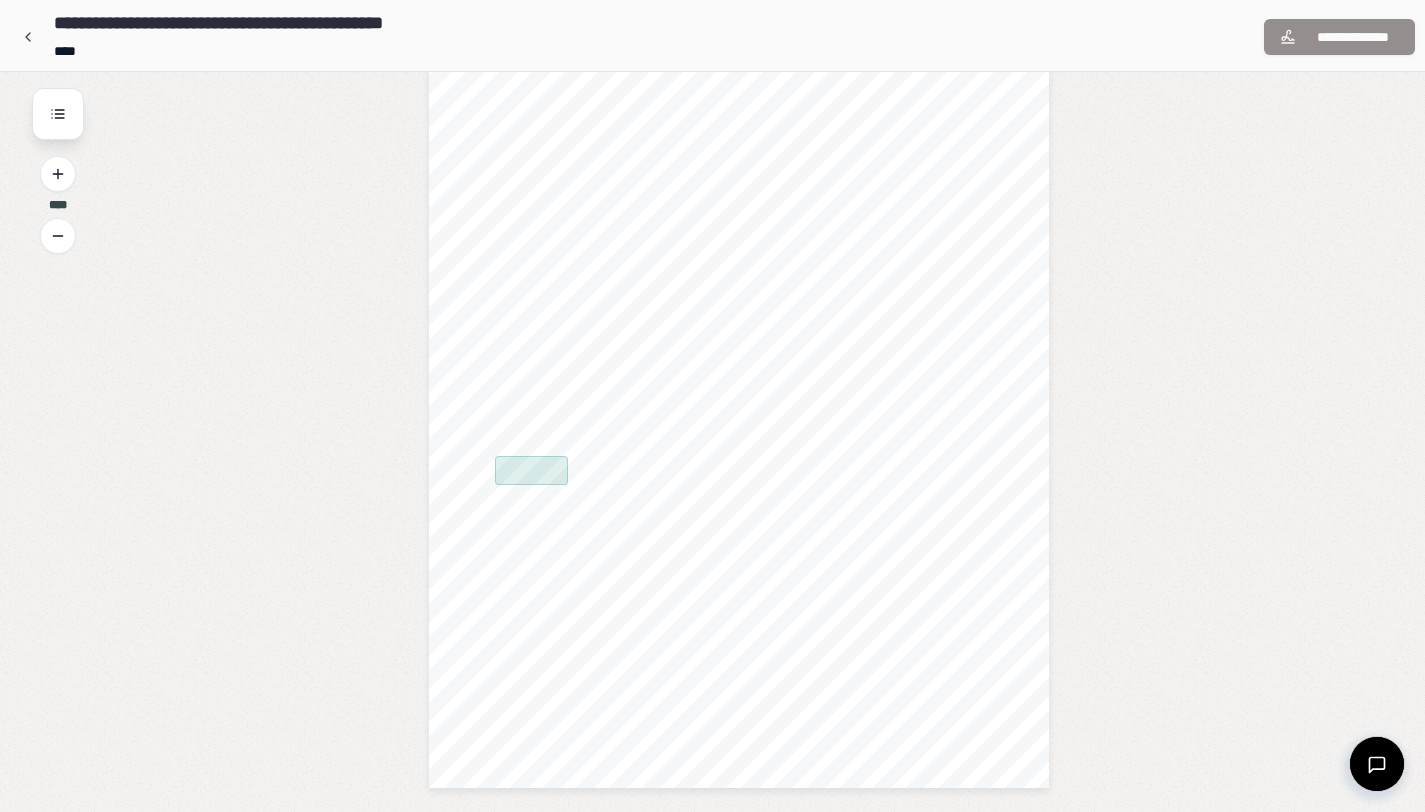 click at bounding box center [531, 470] 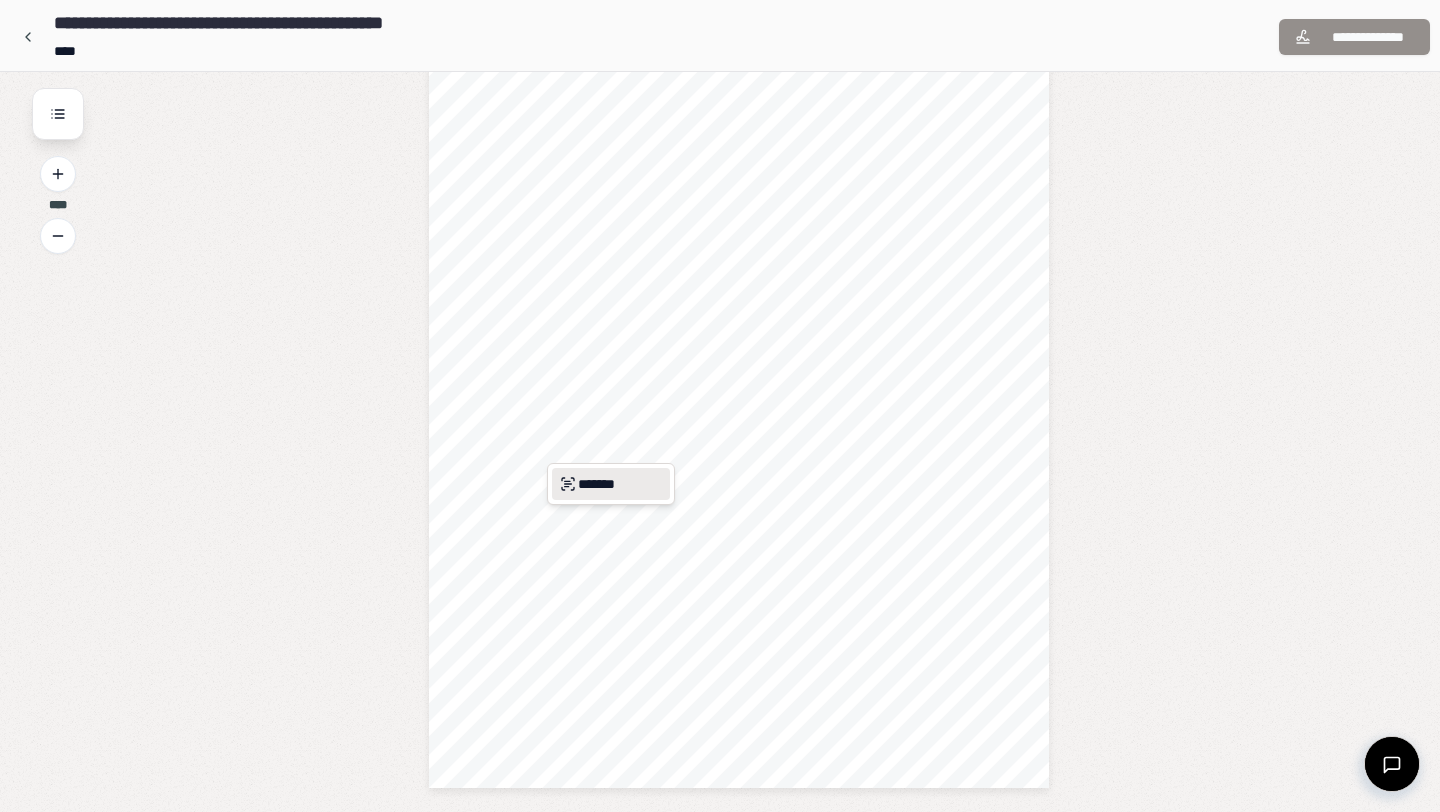 click 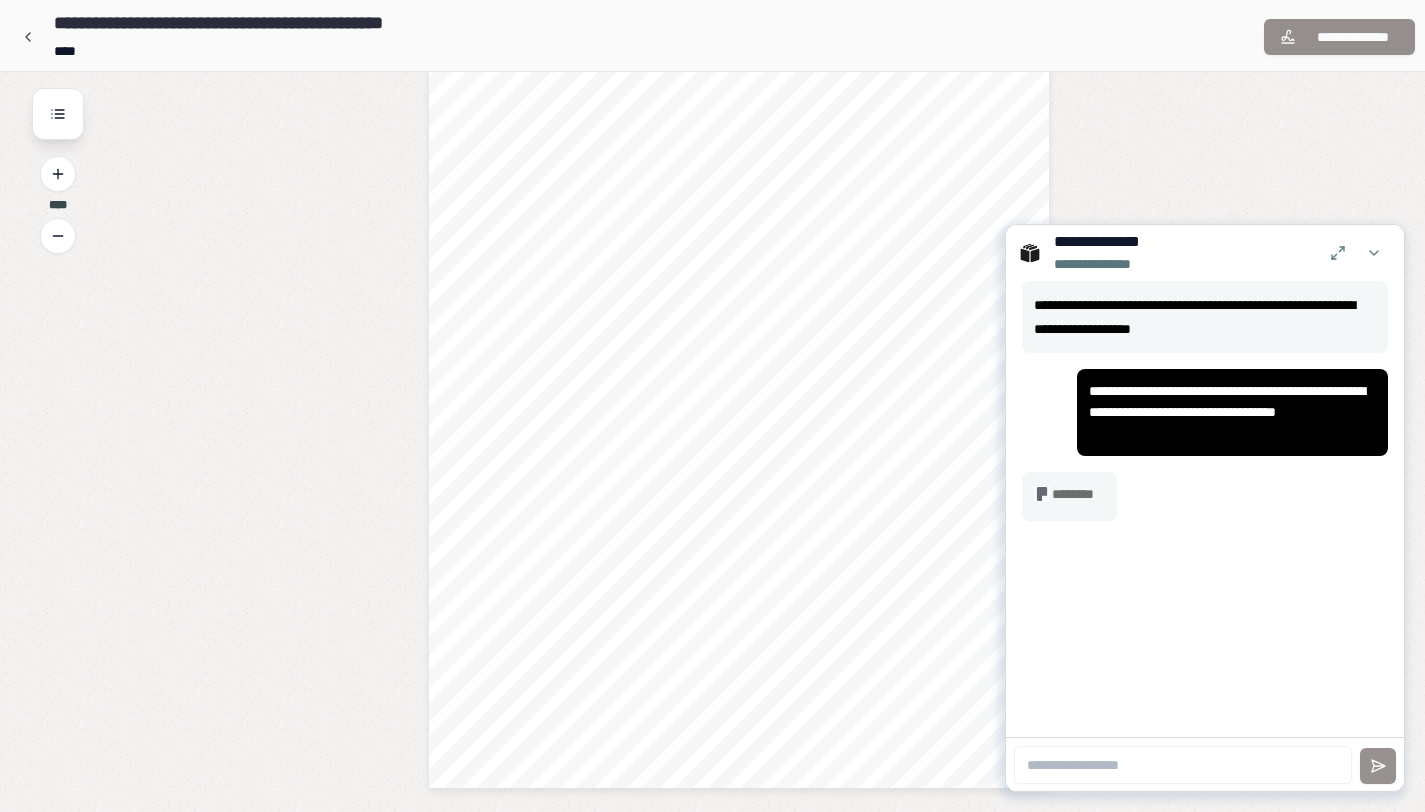 click on "**********" at bounding box center [1205, 253] 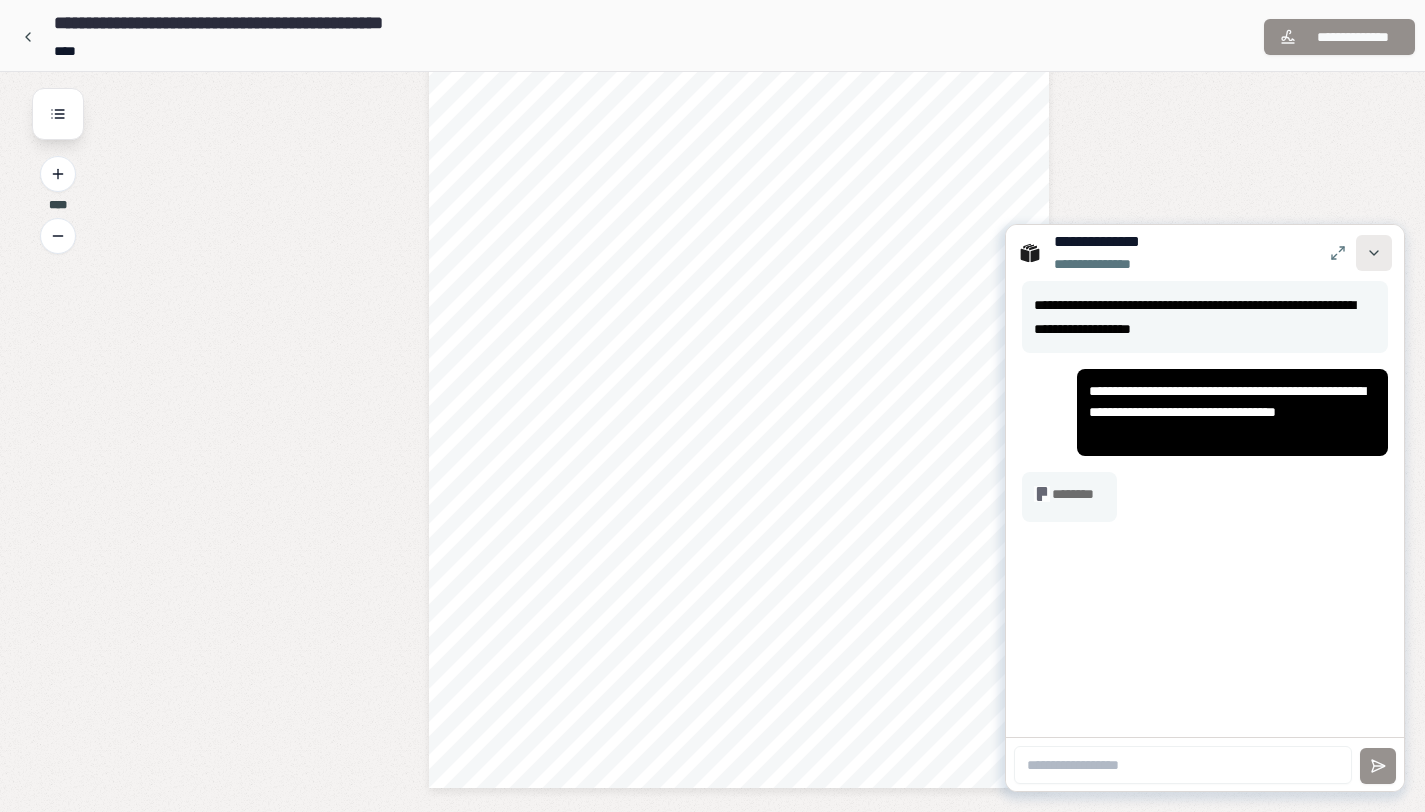 click at bounding box center [1374, 253] 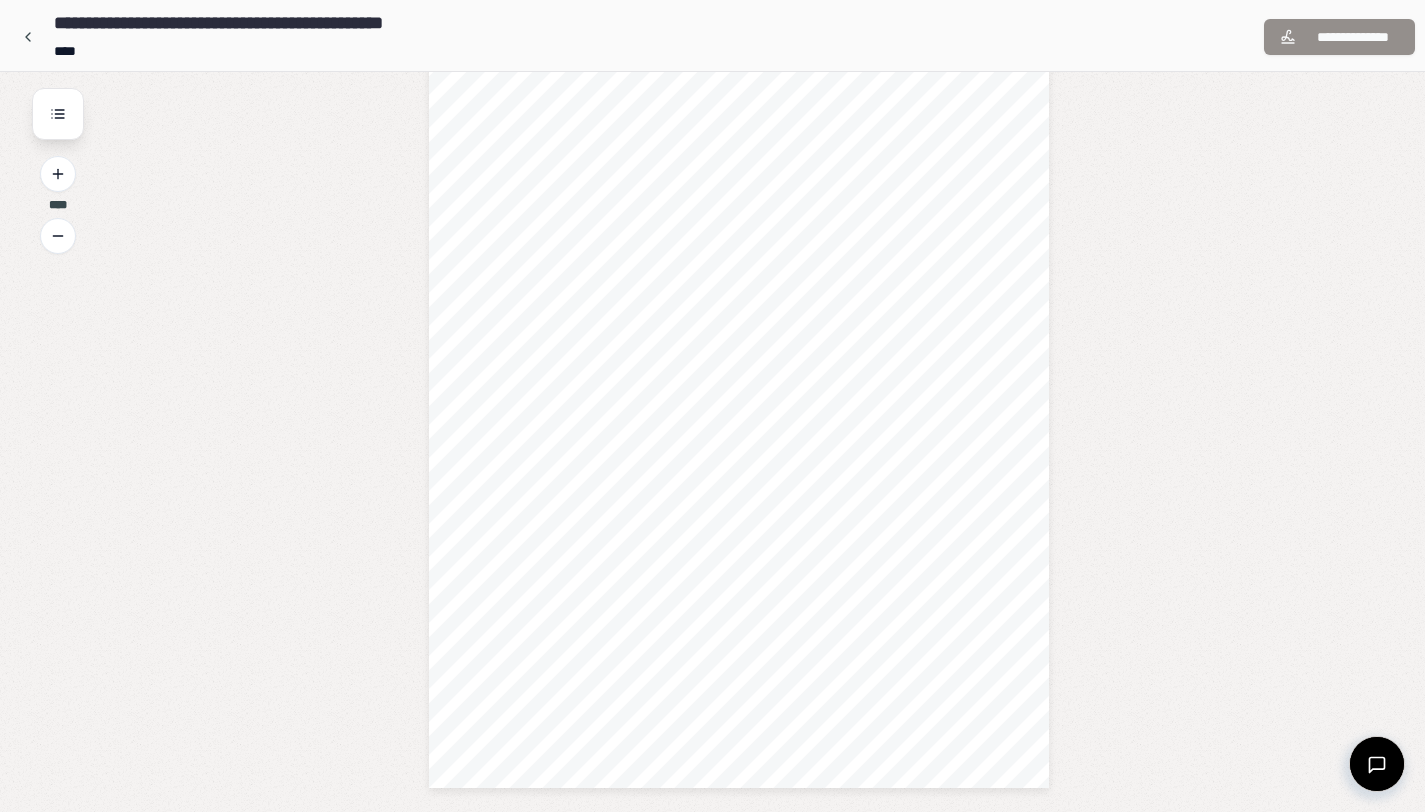 click on "**********" at bounding box center (1339, 37) 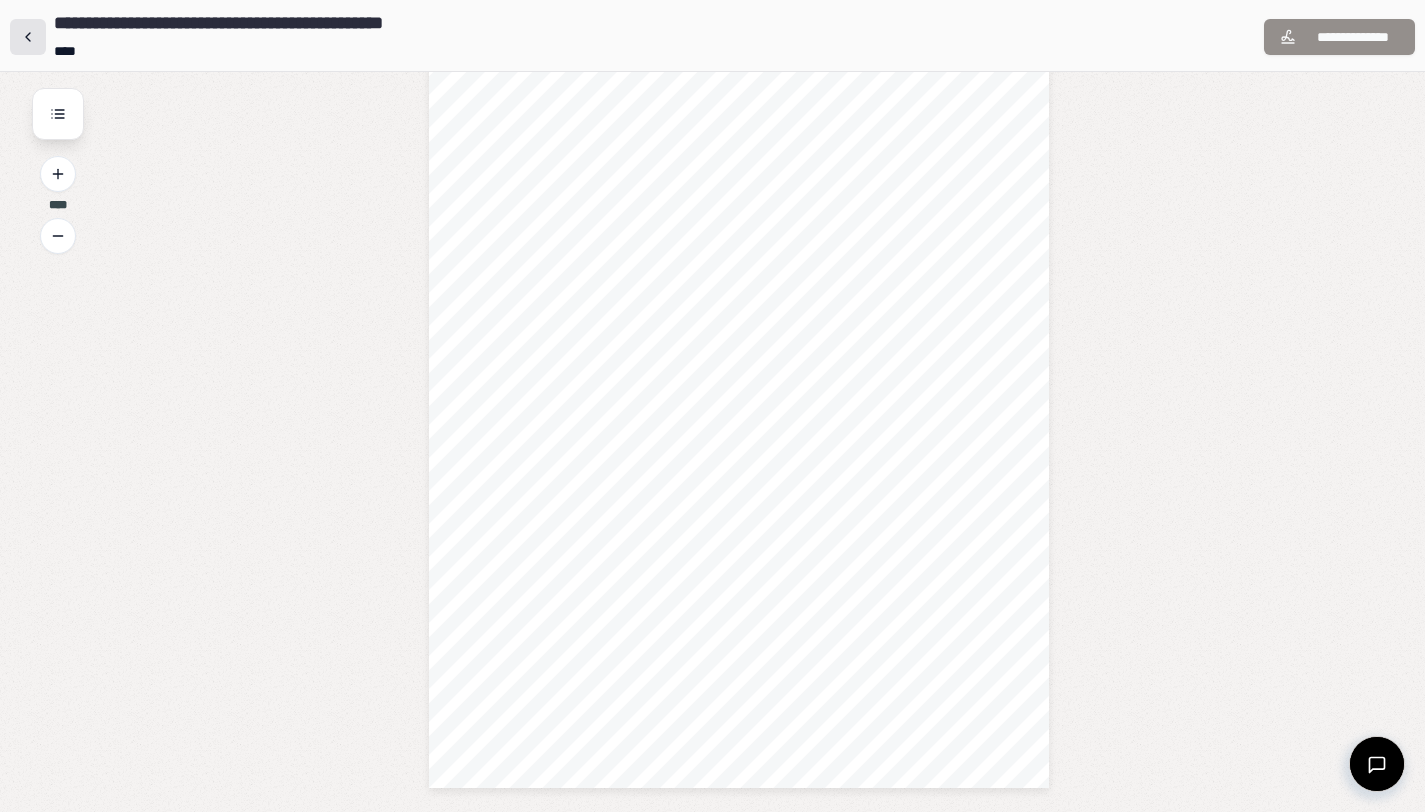 click at bounding box center (28, 37) 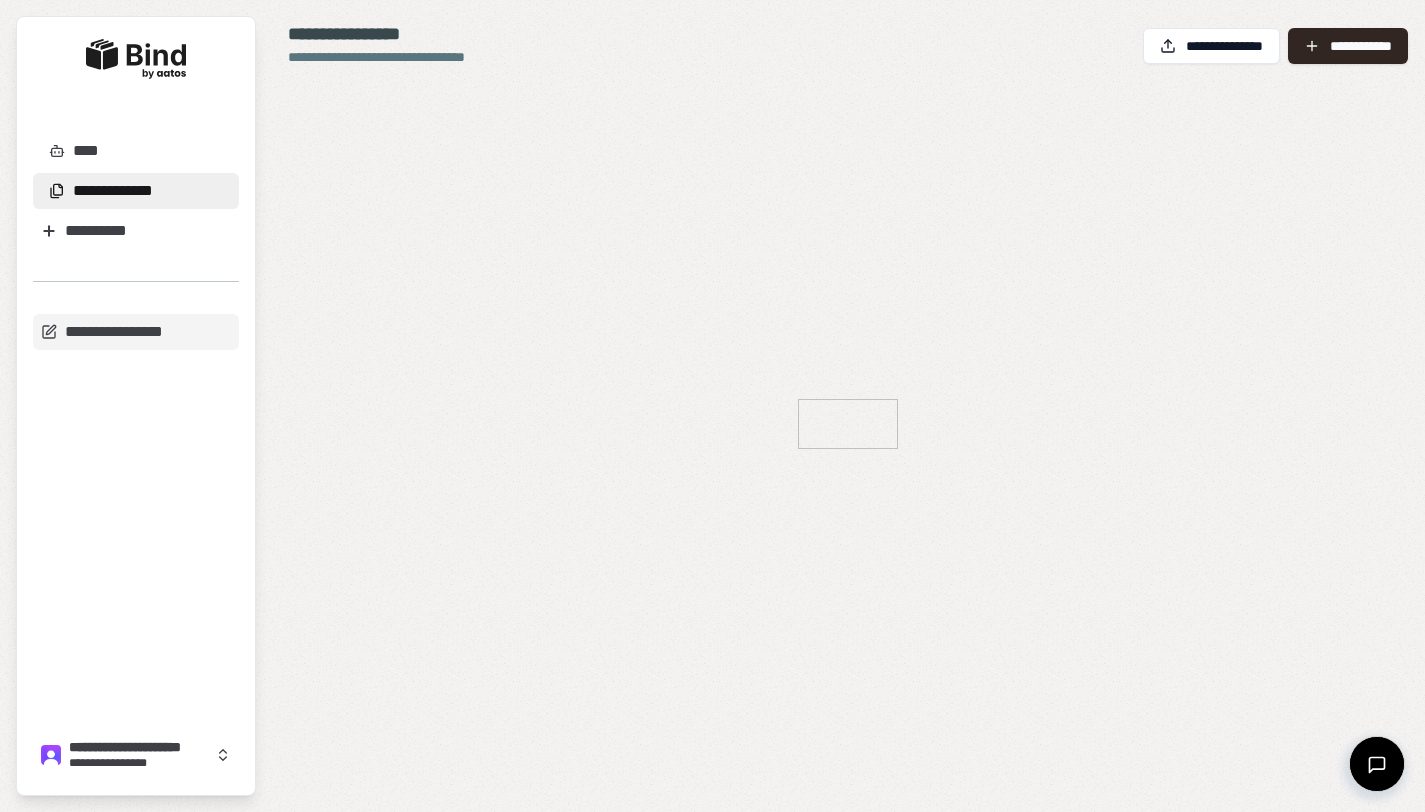 scroll, scrollTop: 0, scrollLeft: 0, axis: both 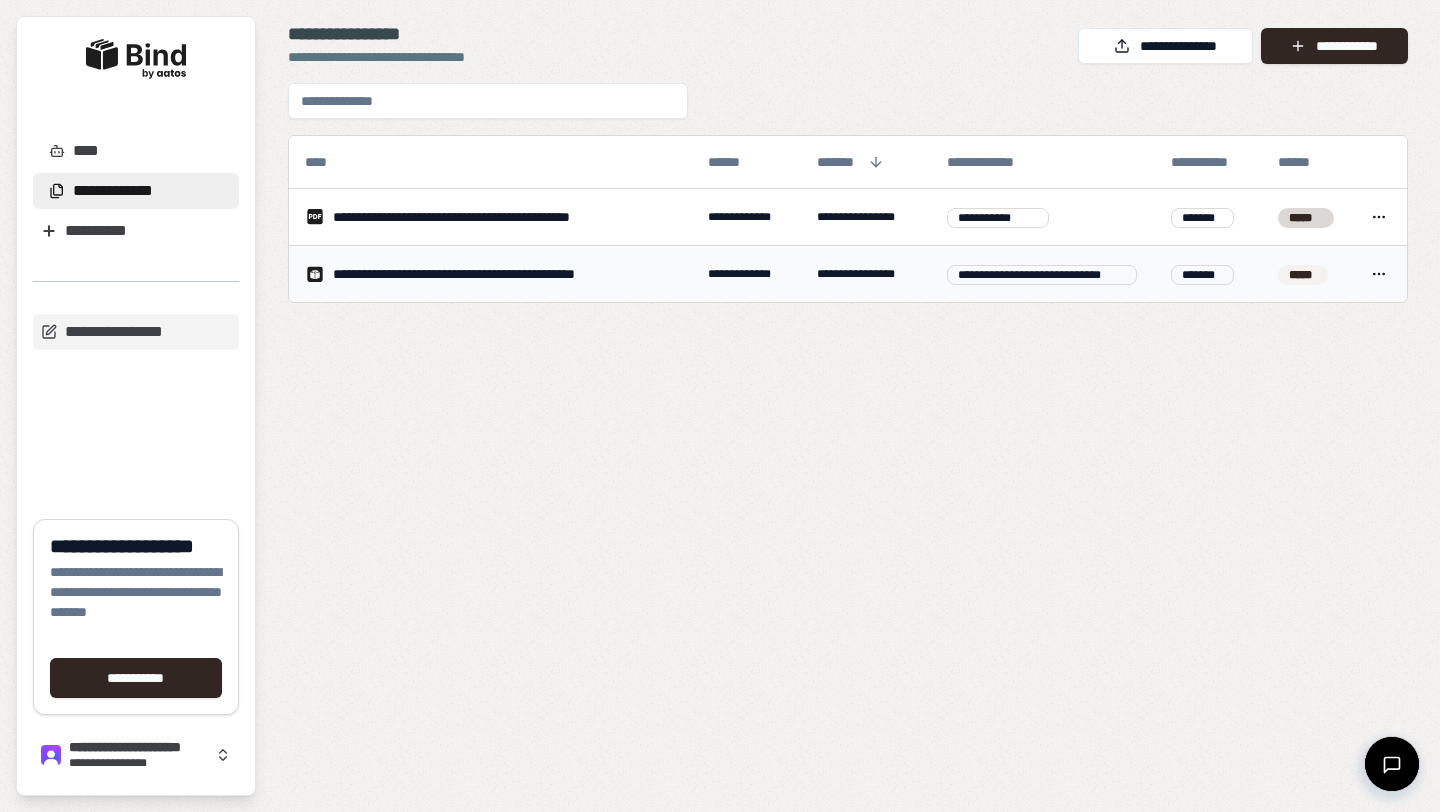 click on "**********" at bounding box center (494, 274) 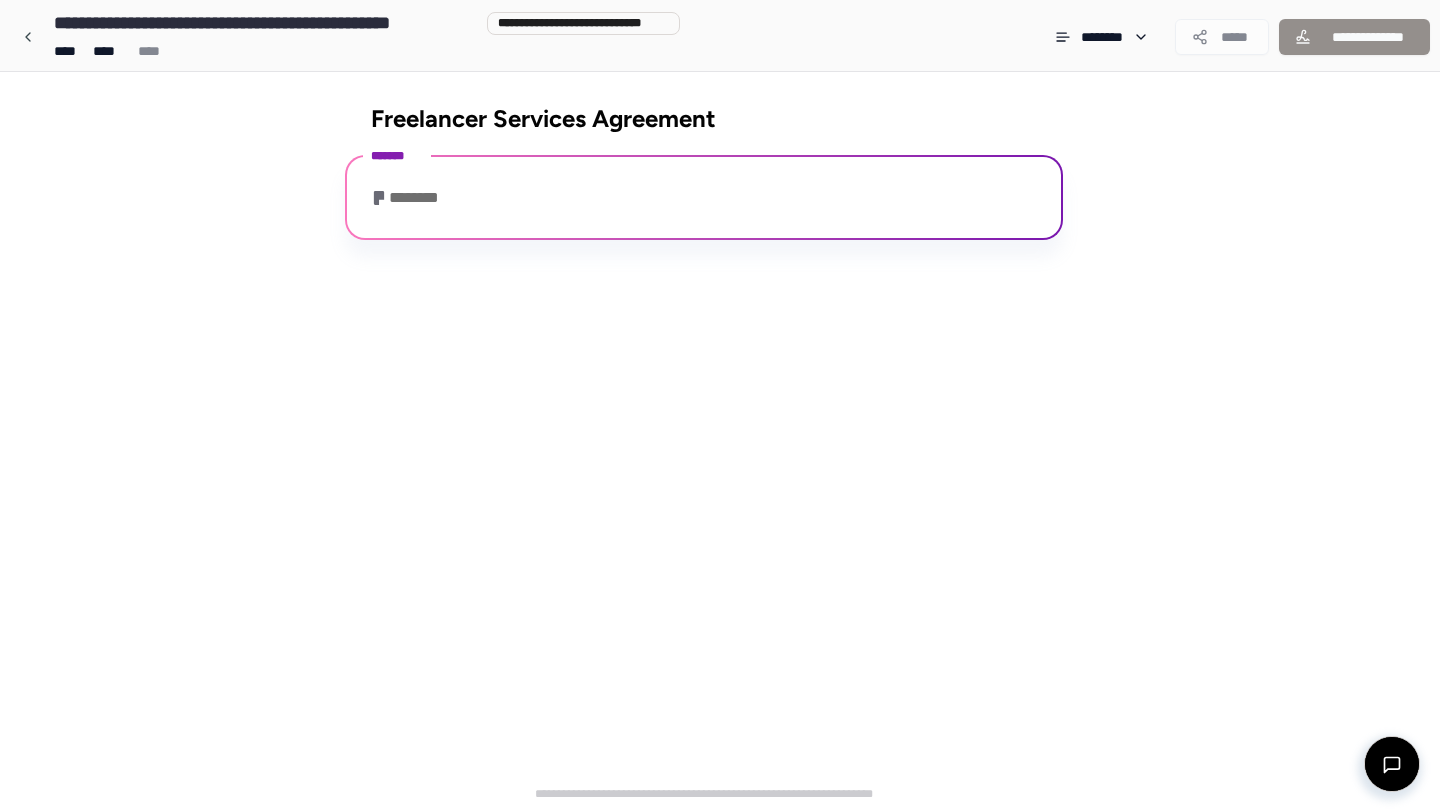 click on "**********" at bounding box center [1354, 37] 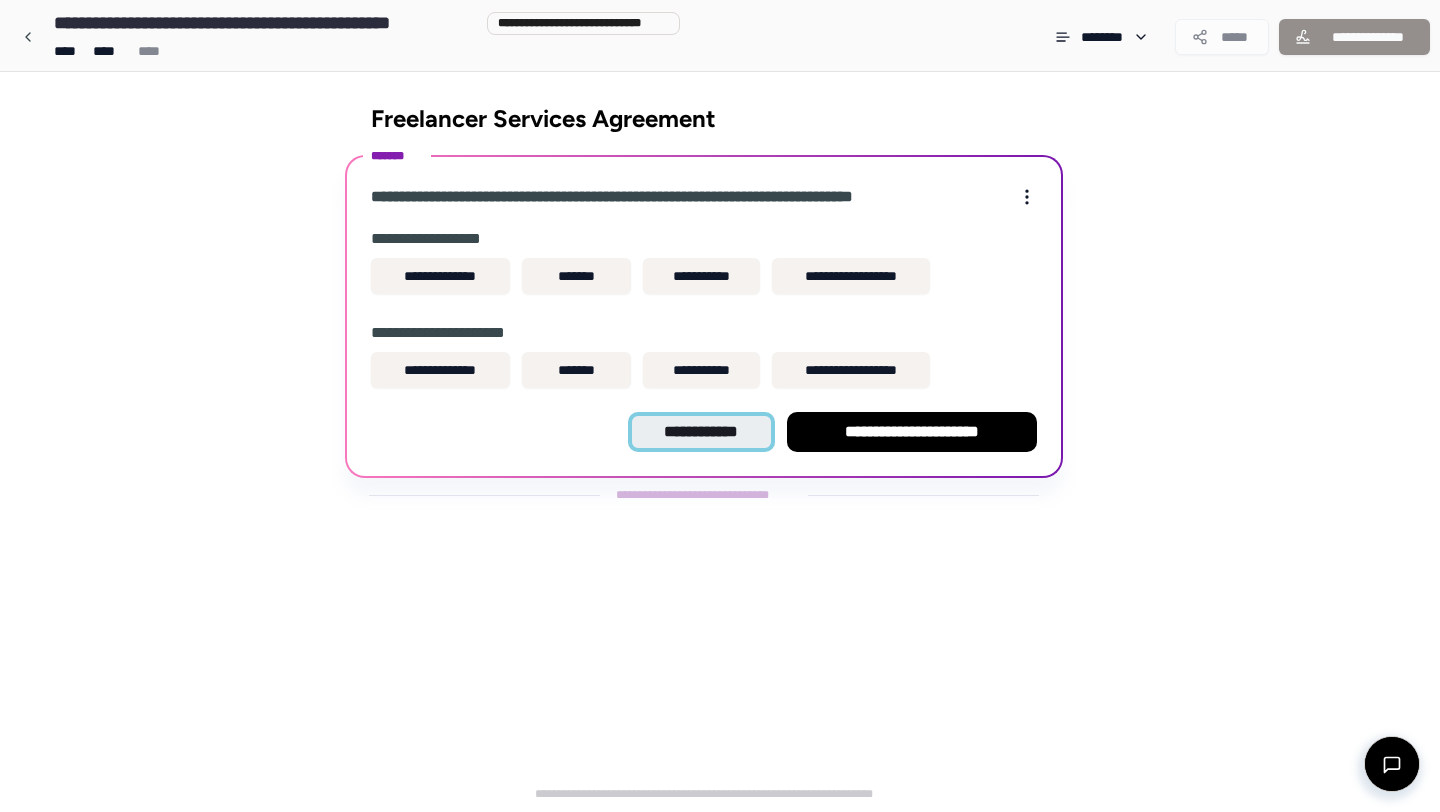 click on "**********" at bounding box center (701, 432) 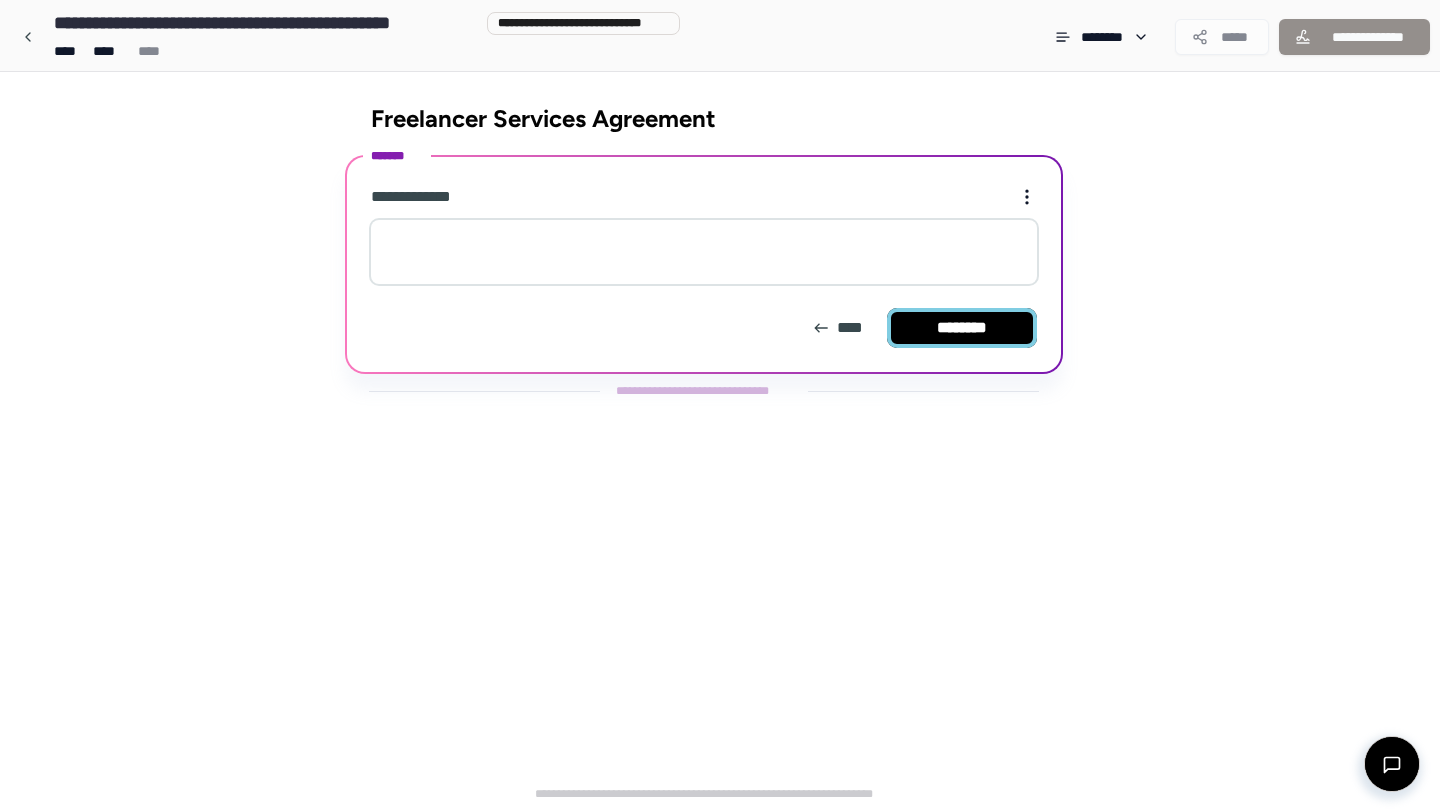click on "********" at bounding box center (962, 328) 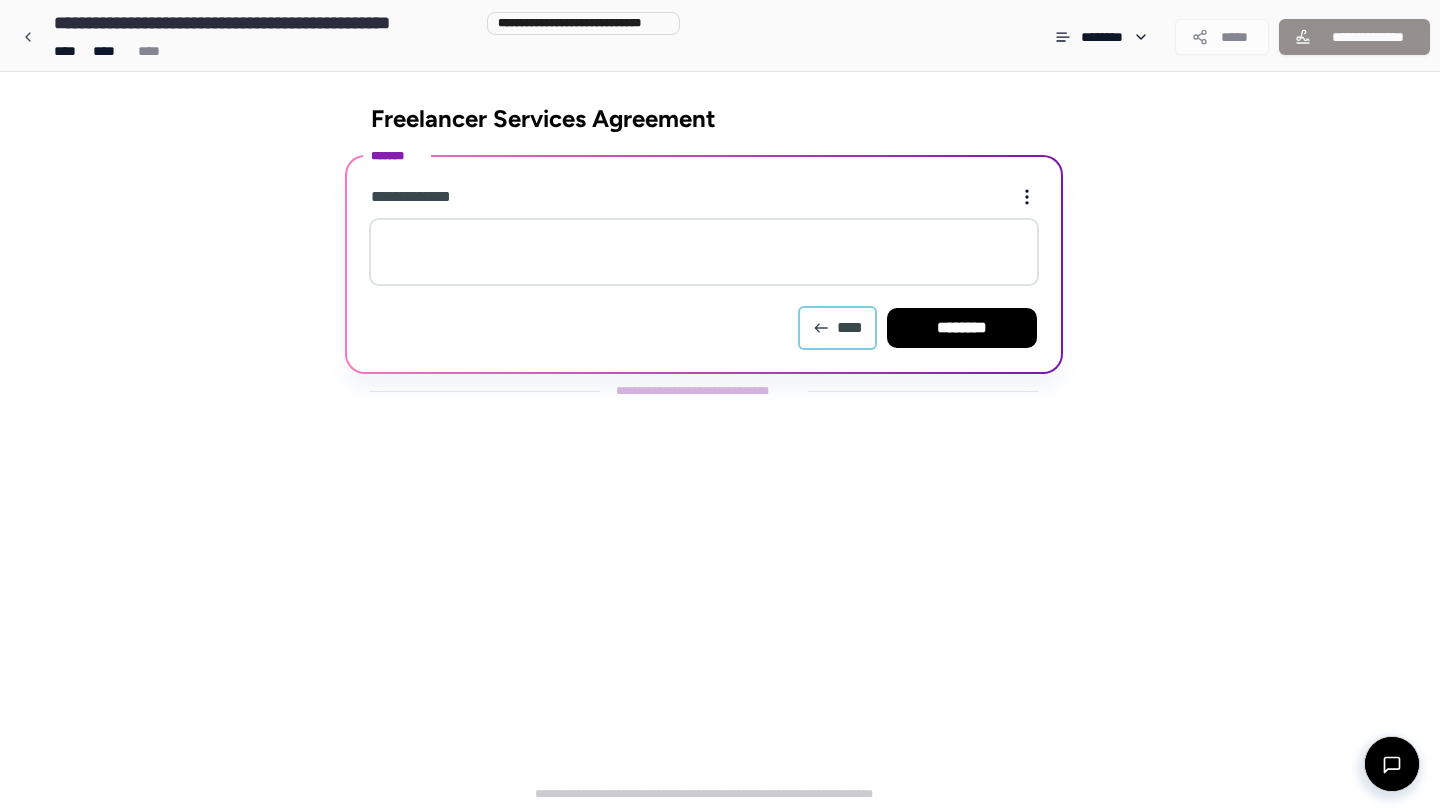 click on "****" at bounding box center (837, 328) 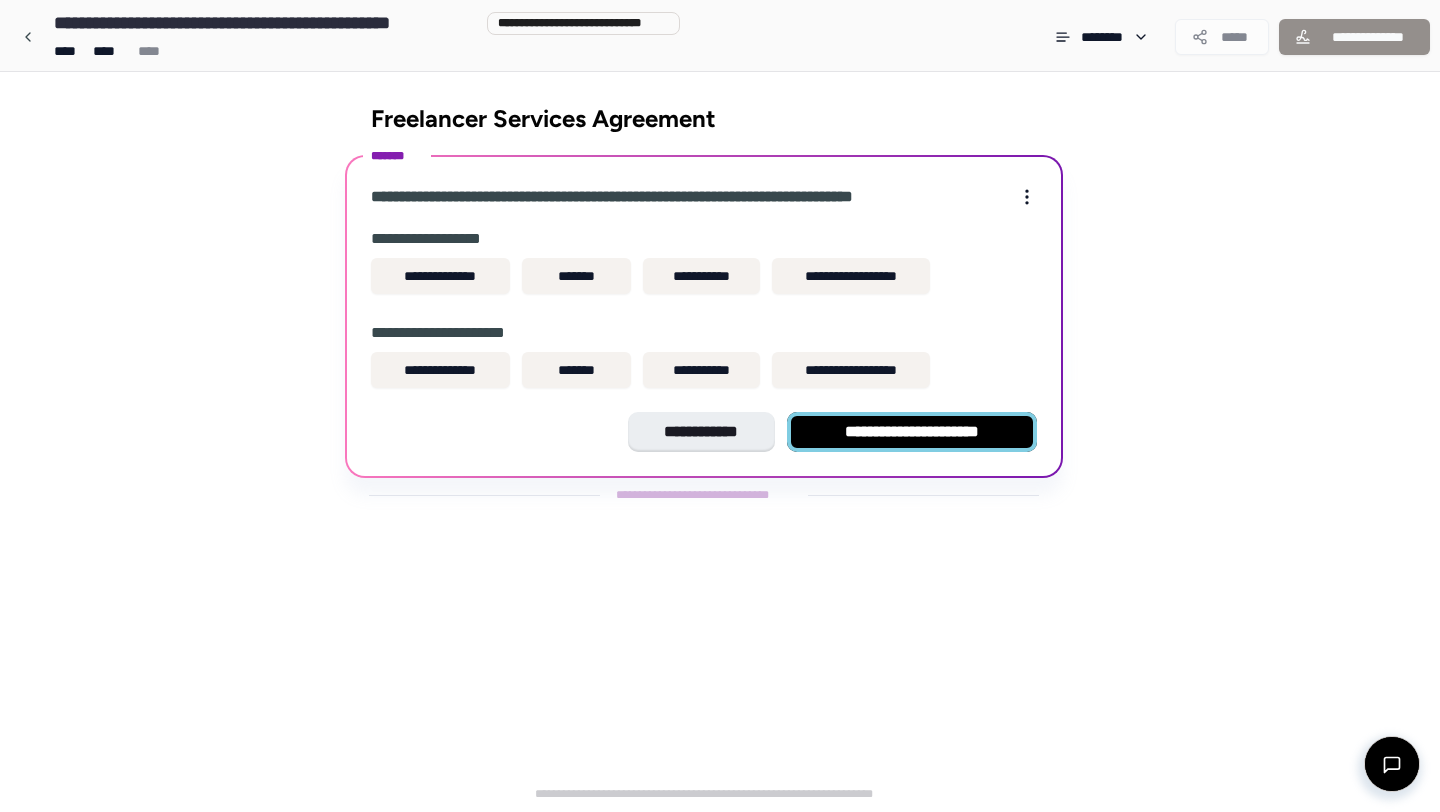 click on "**********" at bounding box center (912, 432) 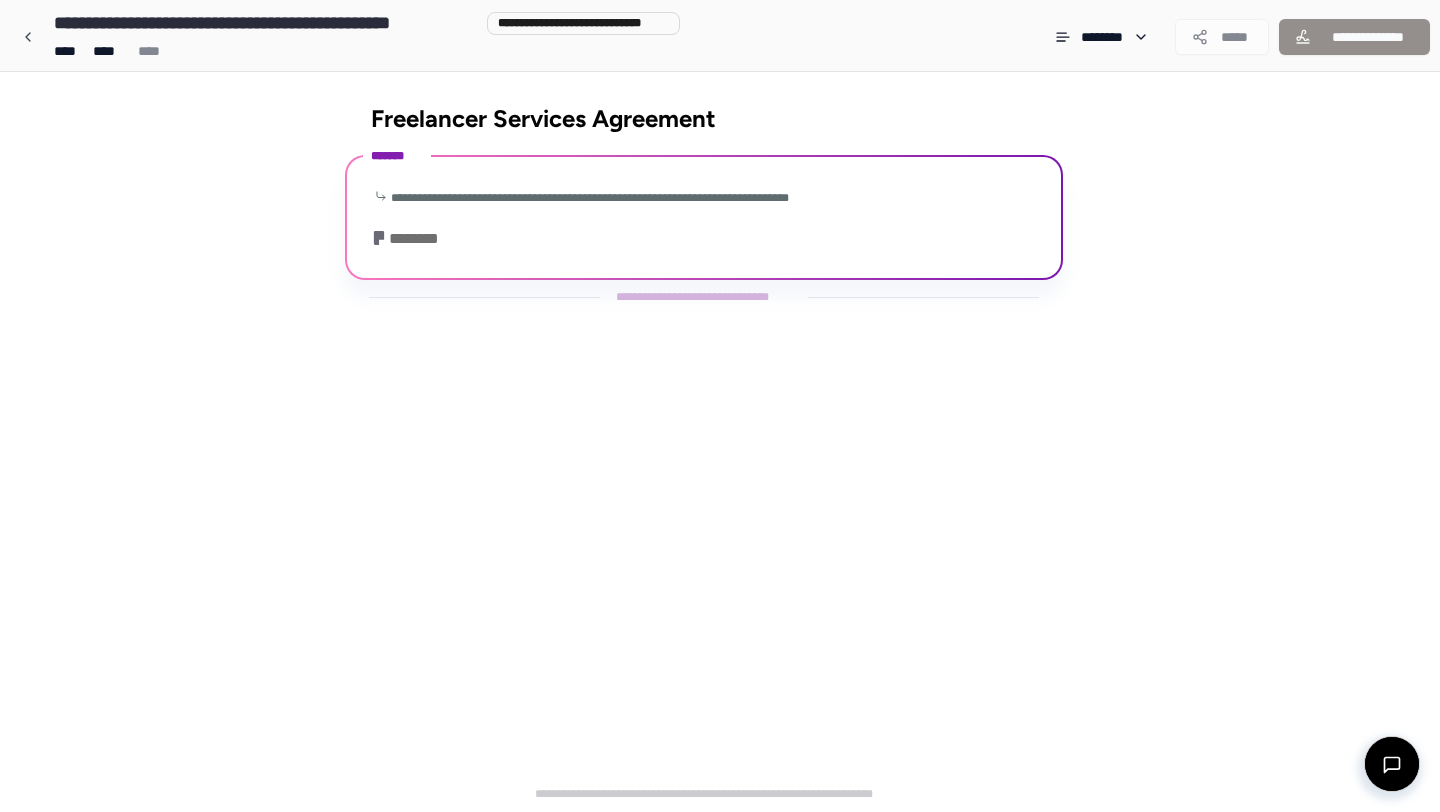 click on "**********" at bounding box center [1354, 37] 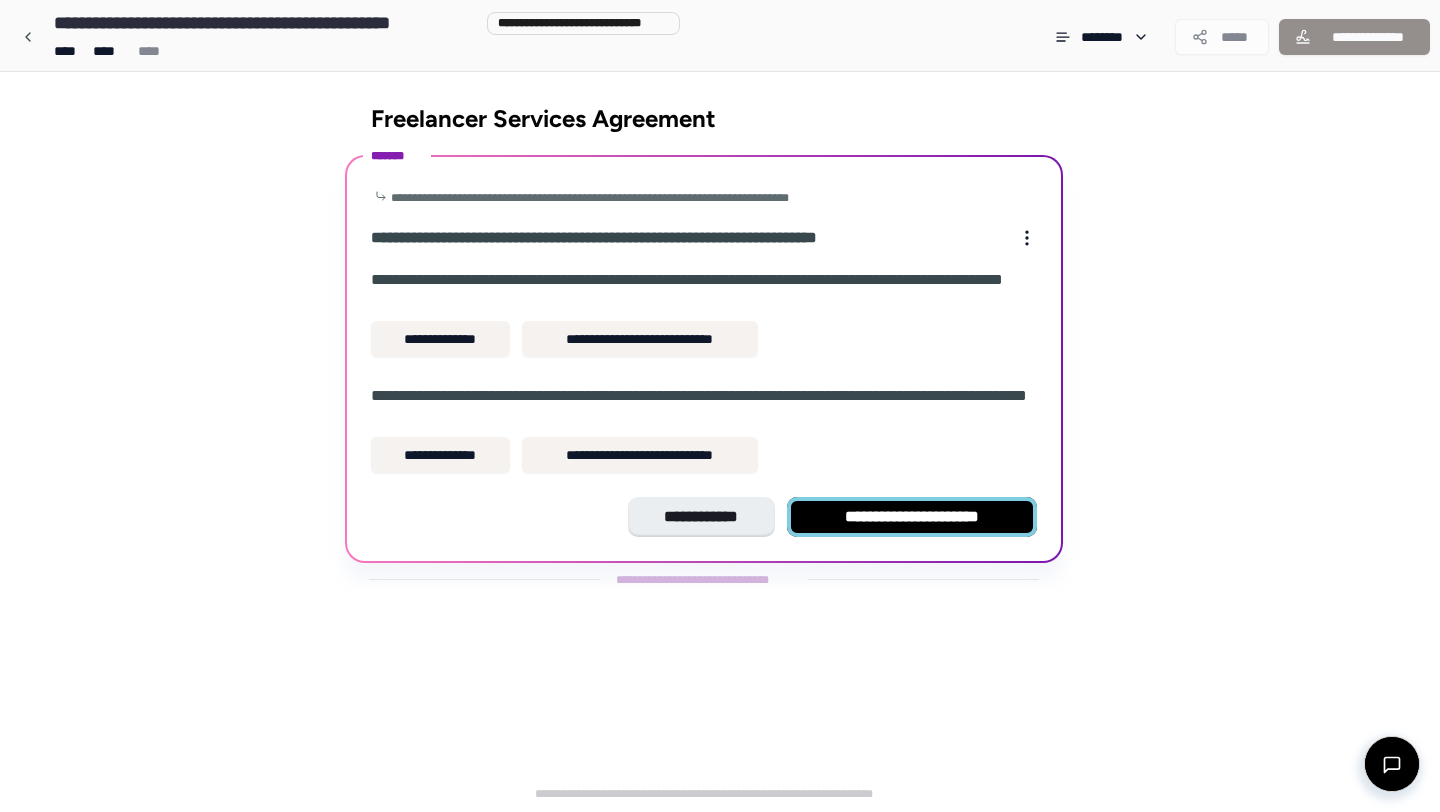 click on "**********" at bounding box center [912, 517] 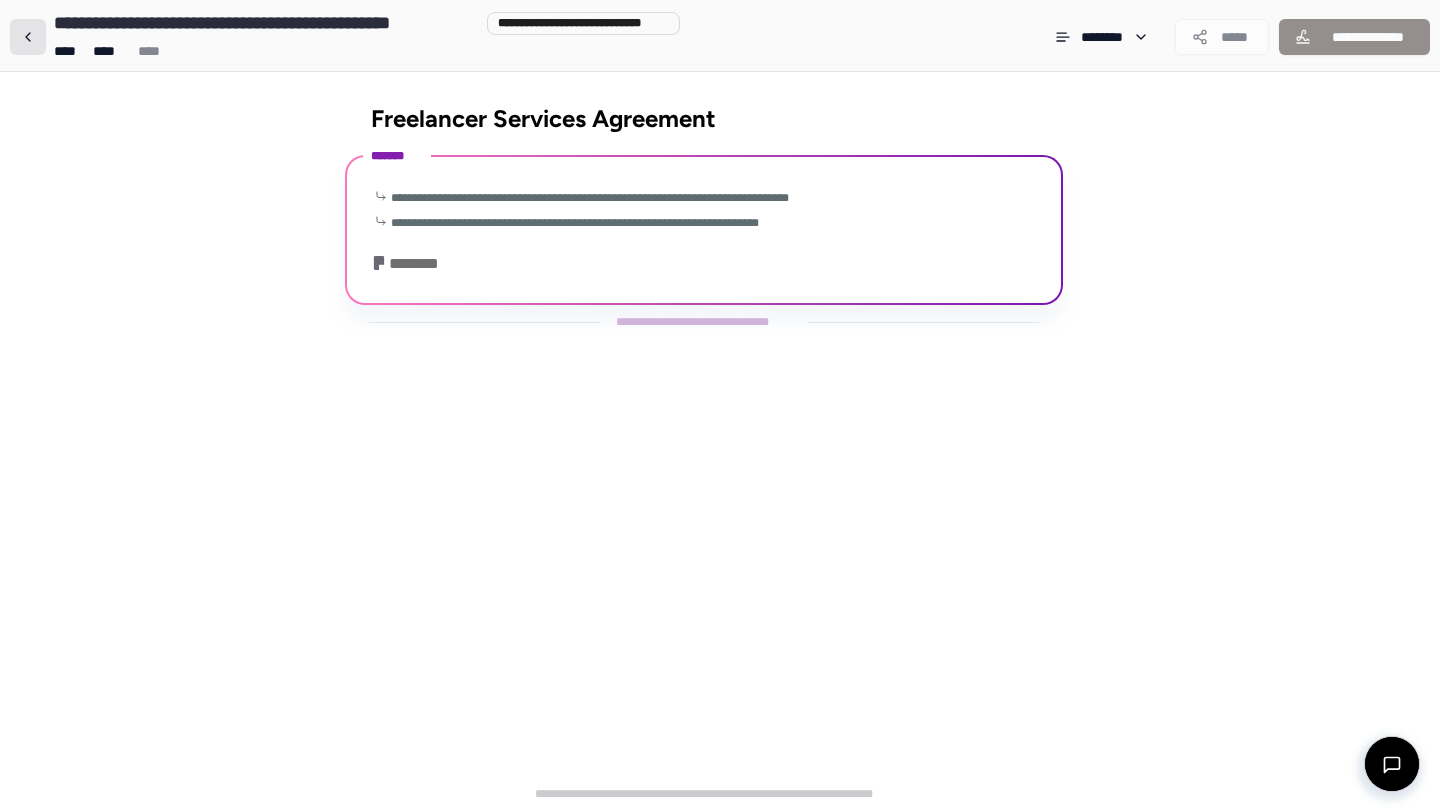 click at bounding box center [28, 37] 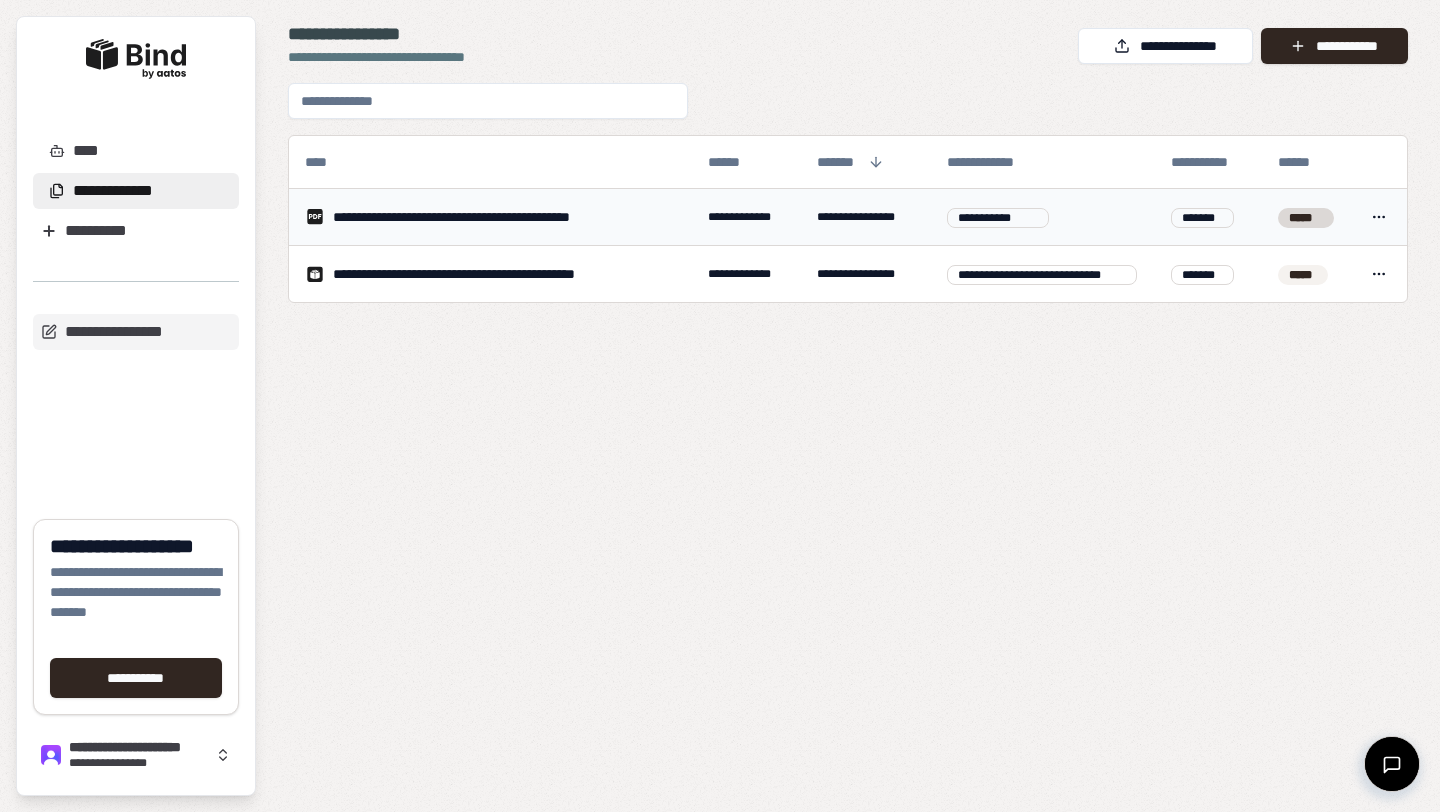 click on "**********" at bounding box center (720, 406) 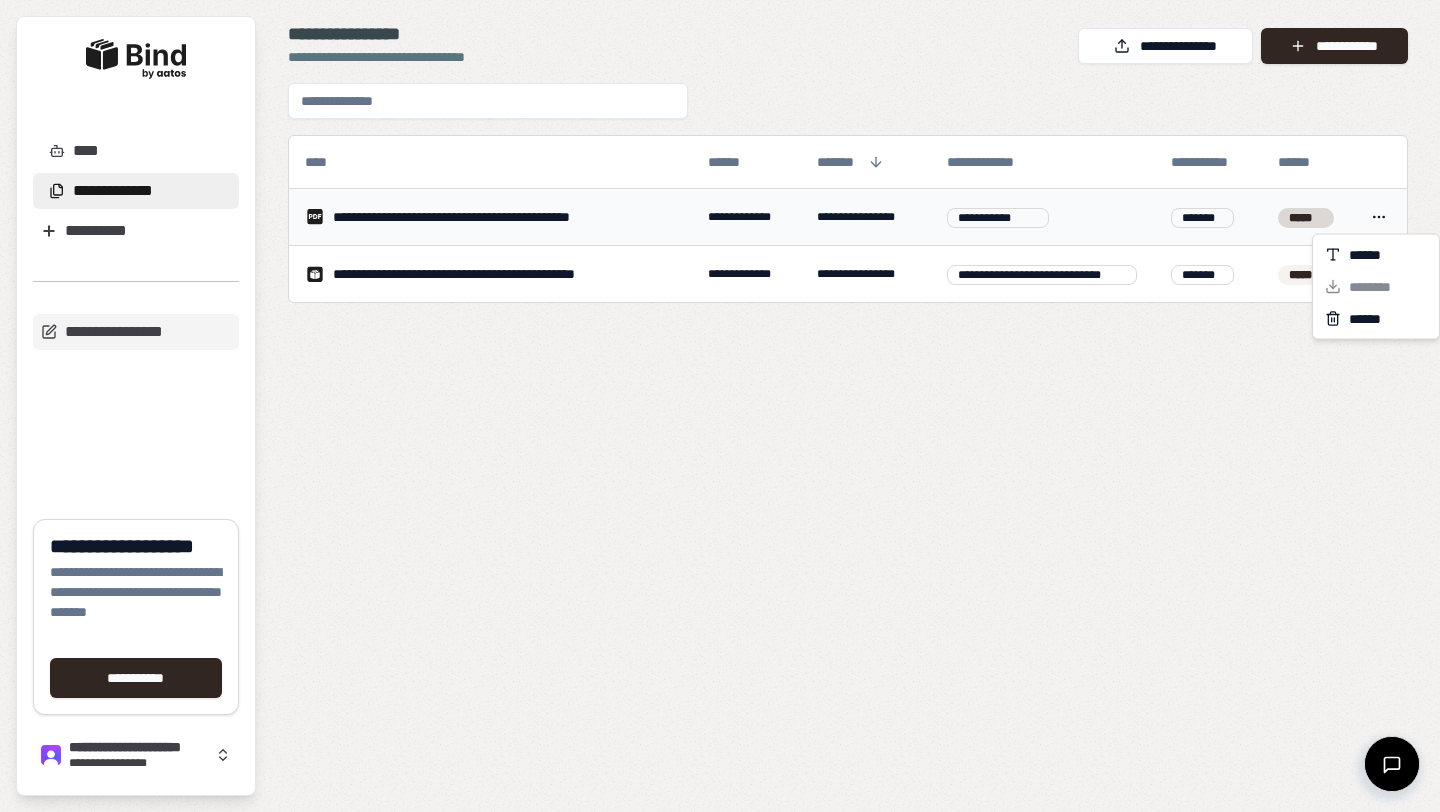 click on "**********" at bounding box center (720, 406) 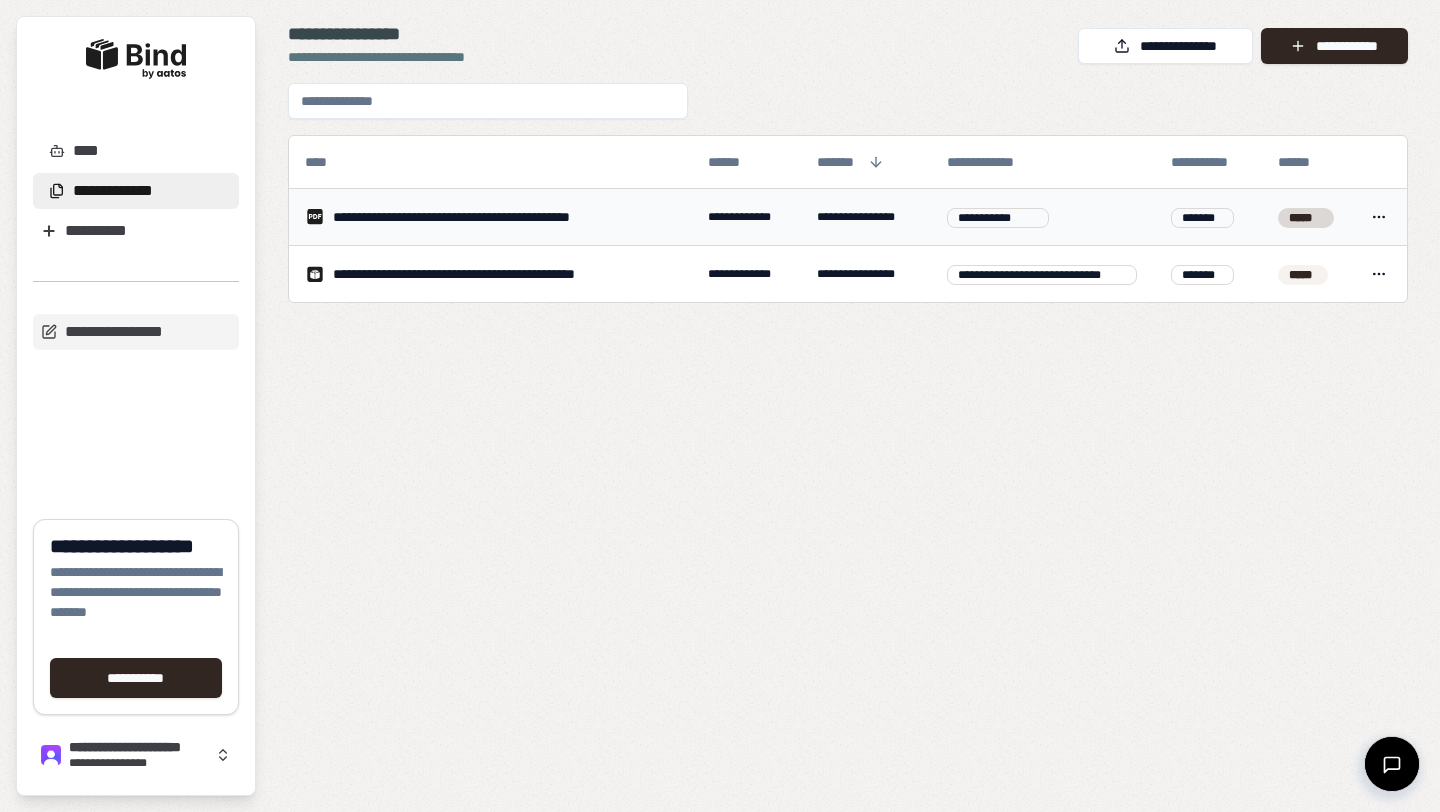 click on "**********" at bounding box center (866, 217) 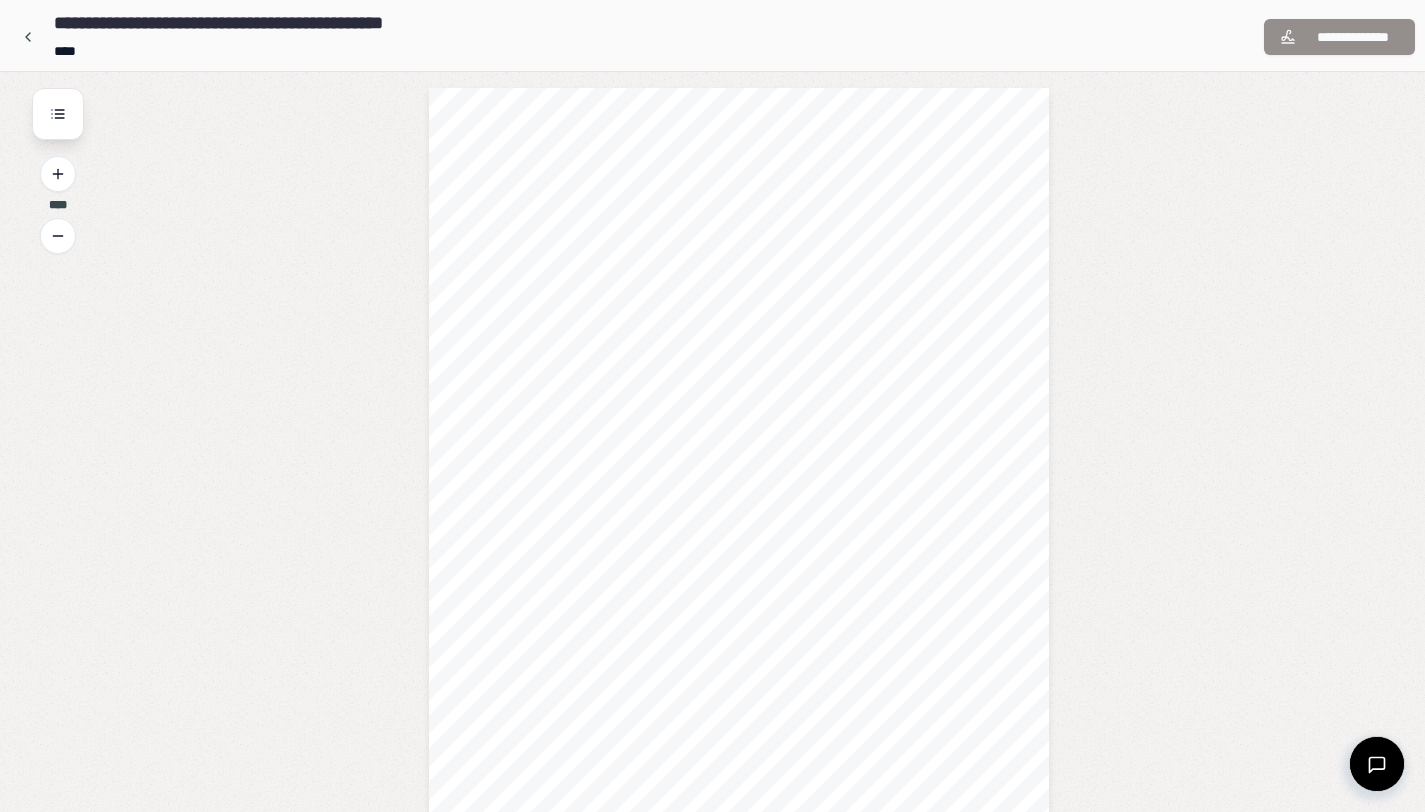 click on "**********" at bounding box center (1339, 37) 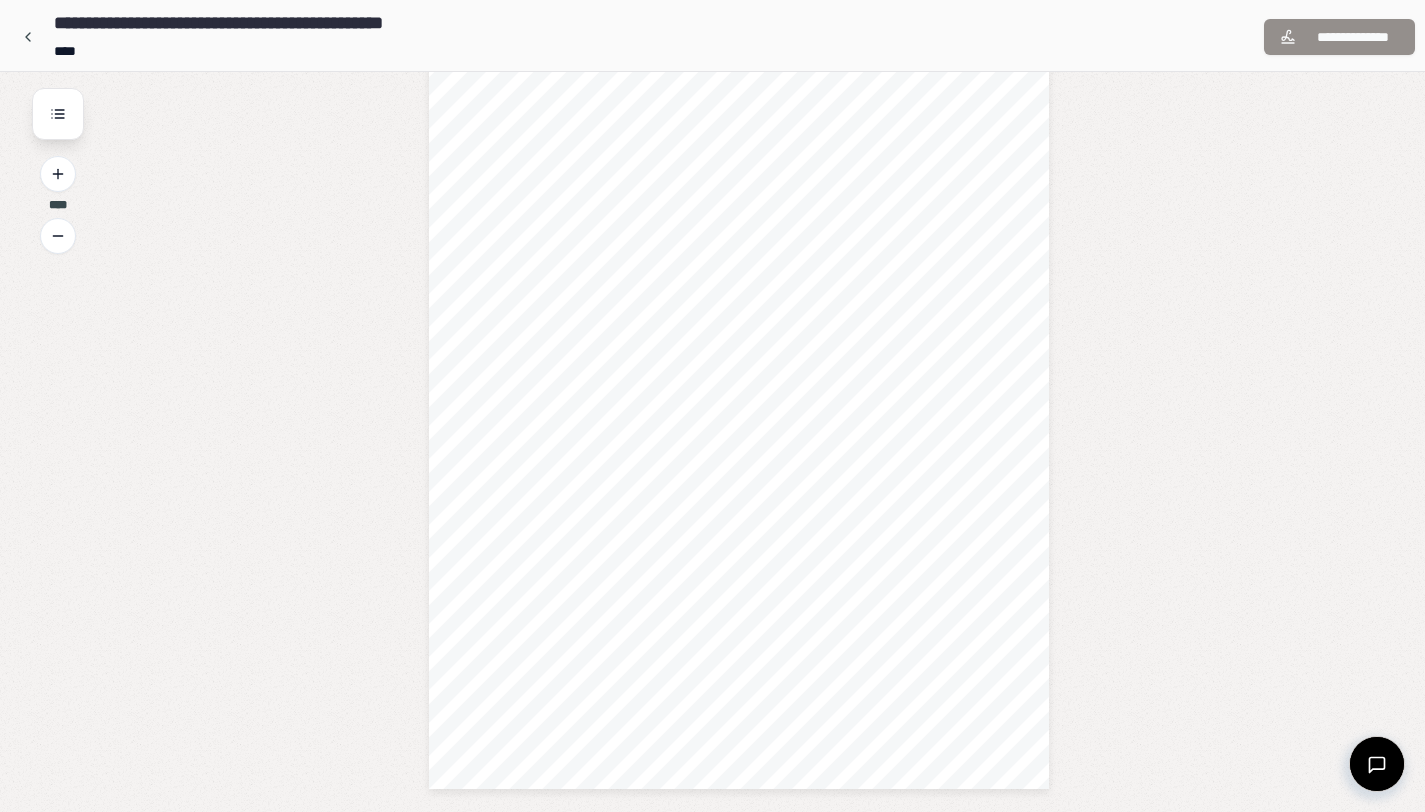 scroll, scrollTop: 1062, scrollLeft: 0, axis: vertical 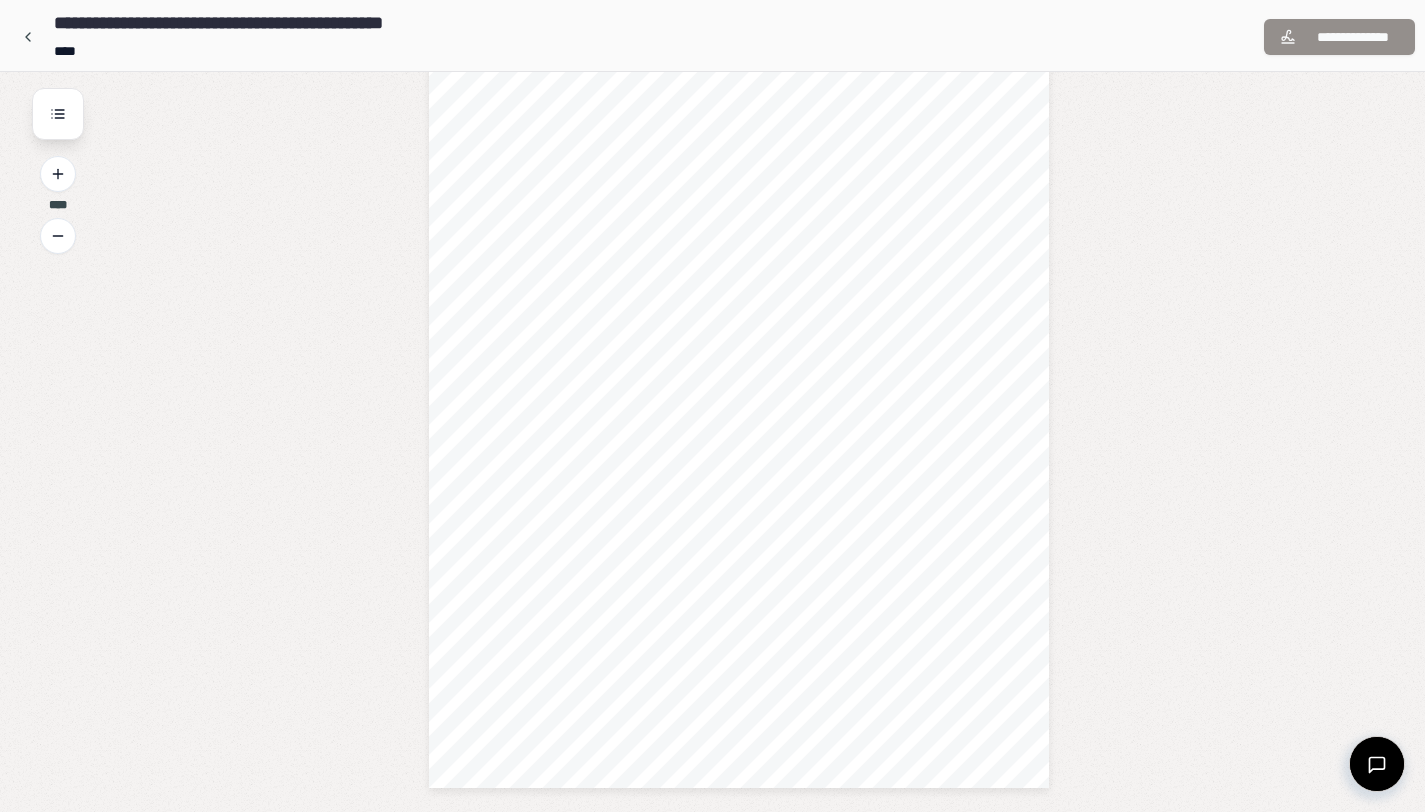 click on "**********" at bounding box center (739, 349) 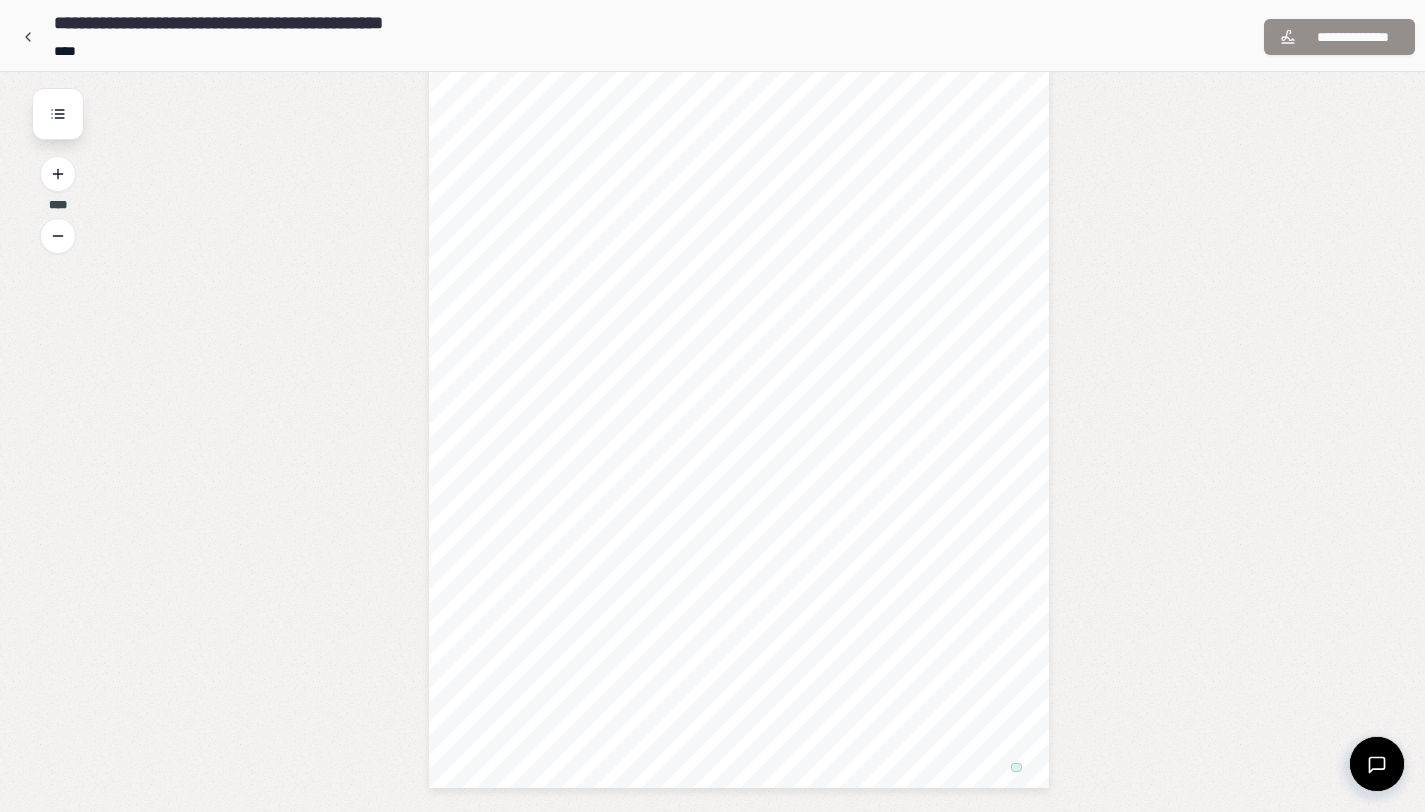 click at bounding box center (1016, 767) 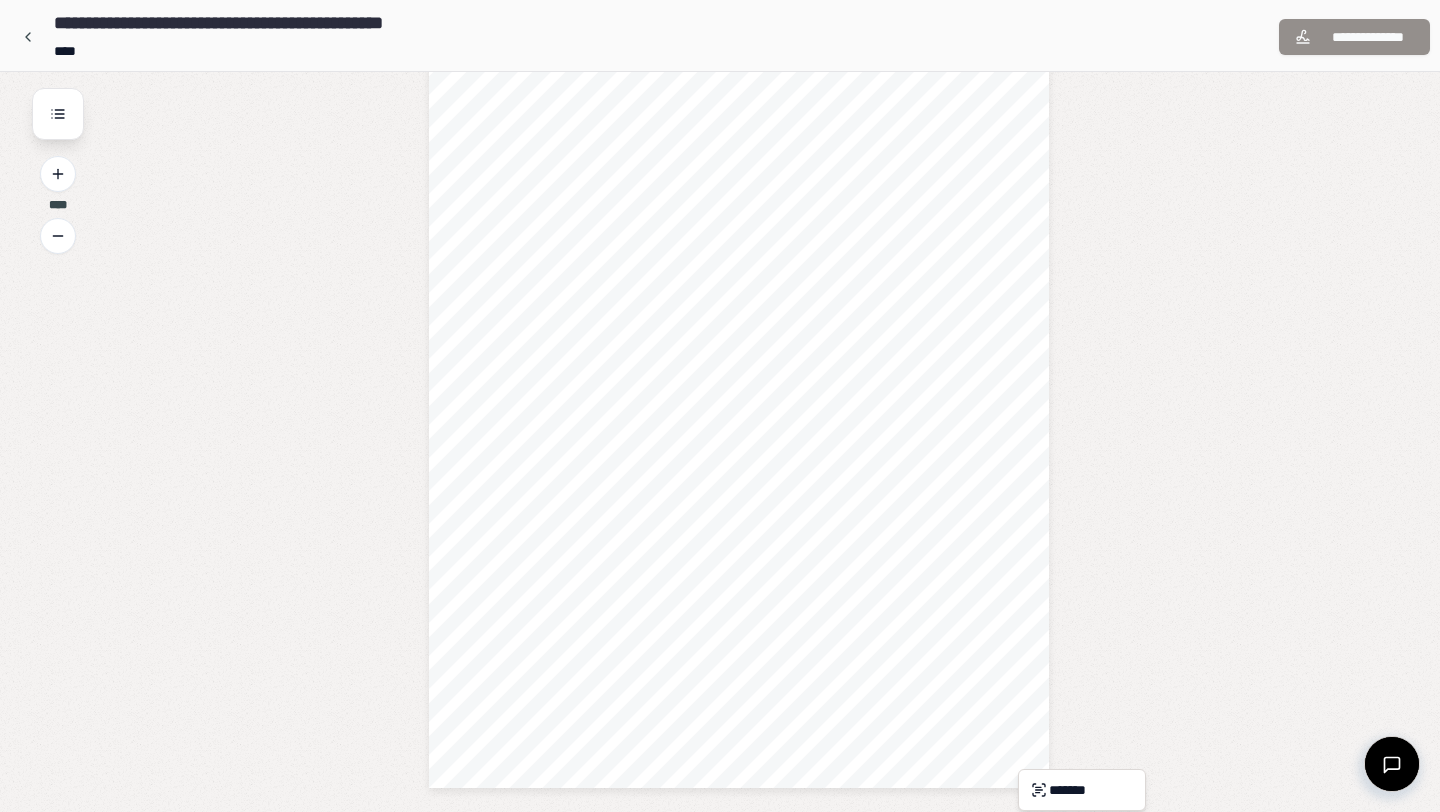 click on "**********" at bounding box center (720, -125) 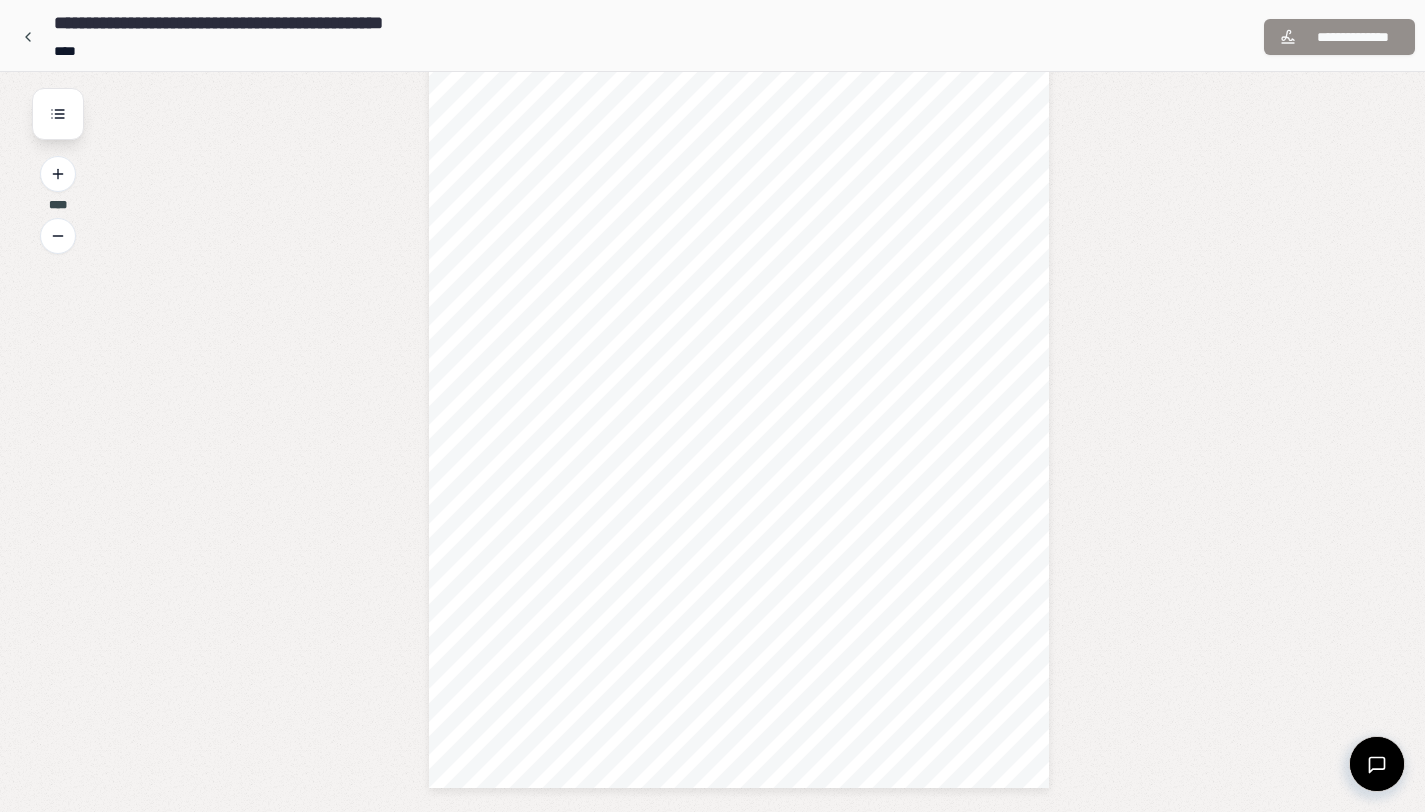 click on "**********" at bounding box center (1339, 37) 